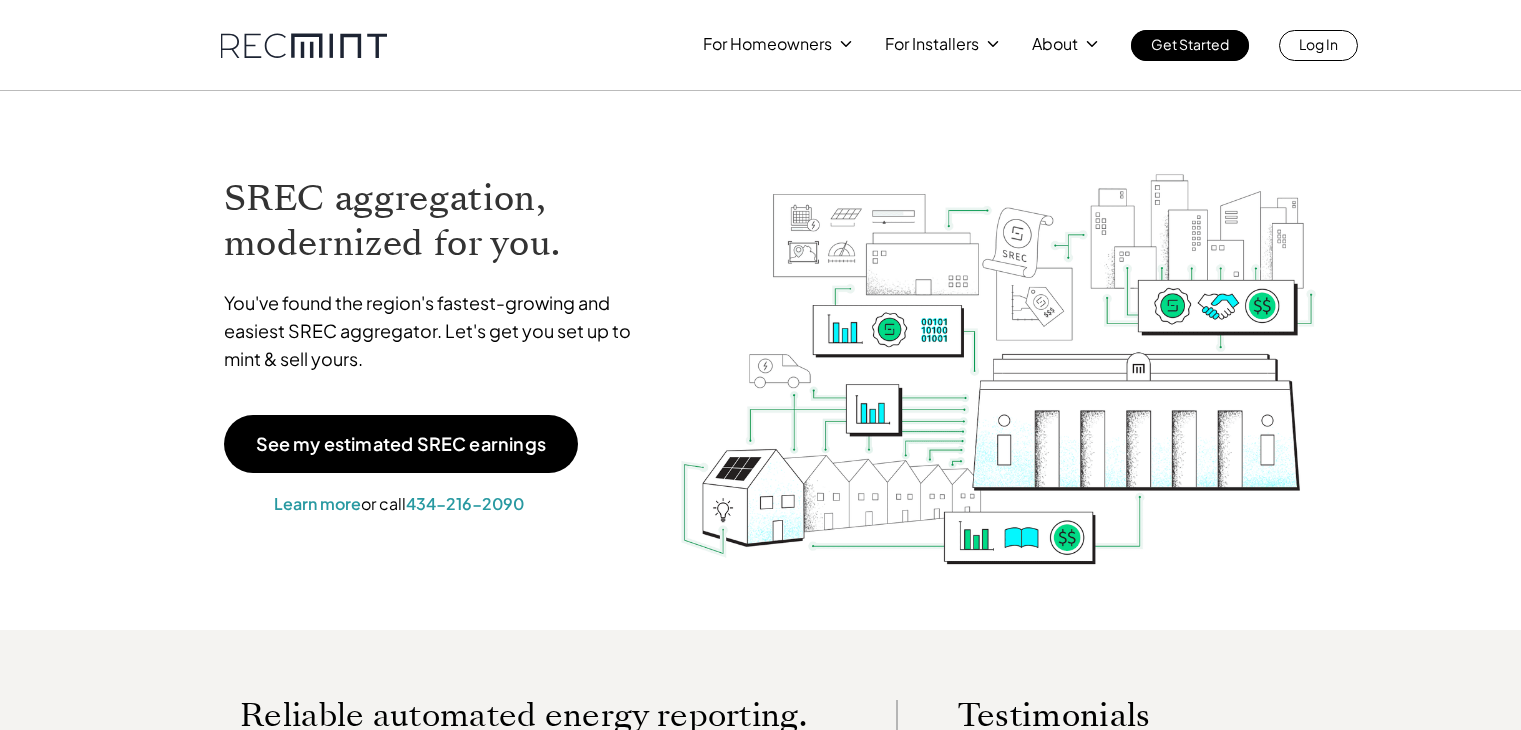 scroll, scrollTop: 212, scrollLeft: 0, axis: vertical 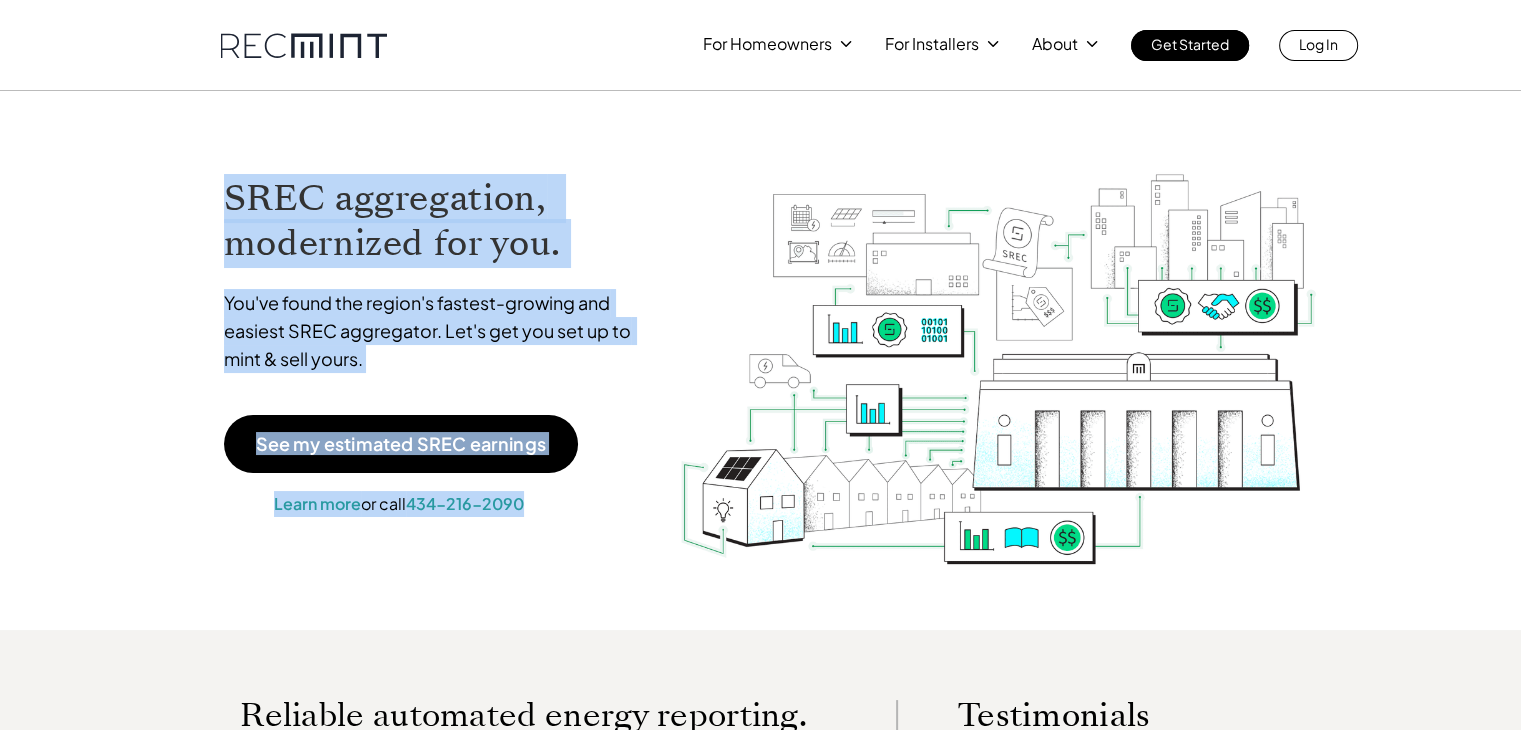 drag, startPoint x: 216, startPoint y: 197, endPoint x: 616, endPoint y: 531, distance: 521.11035 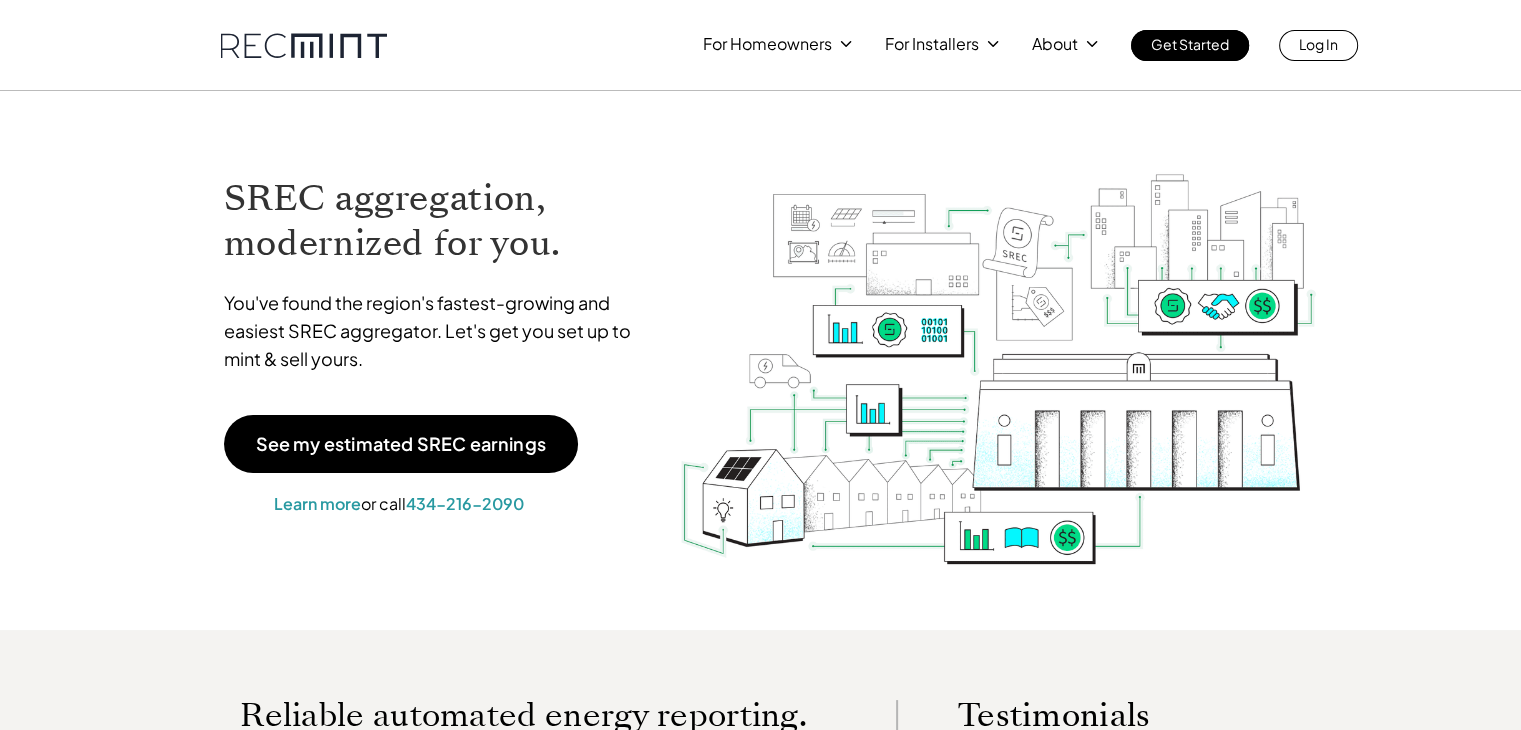 click on "SREC aggregation, modernized for you. You've found the region's fastest-growing and easiest SREC aggregator. Let's get you set up to mint & sell yours. See my estimated SREC earnings Learn more  or call  [PHONE]" at bounding box center (761, 360) 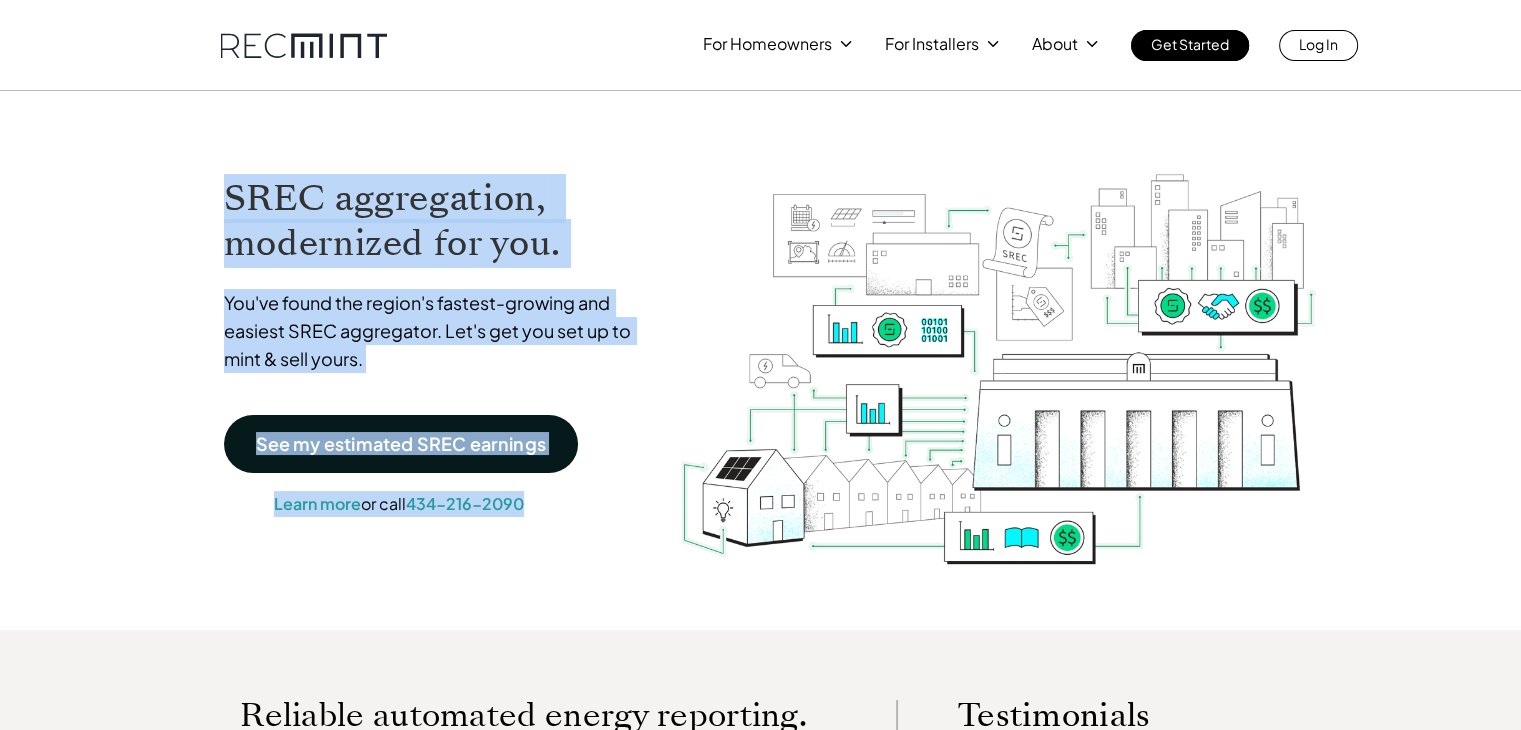 drag, startPoint x: 200, startPoint y: 203, endPoint x: 638, endPoint y: 547, distance: 556.93805 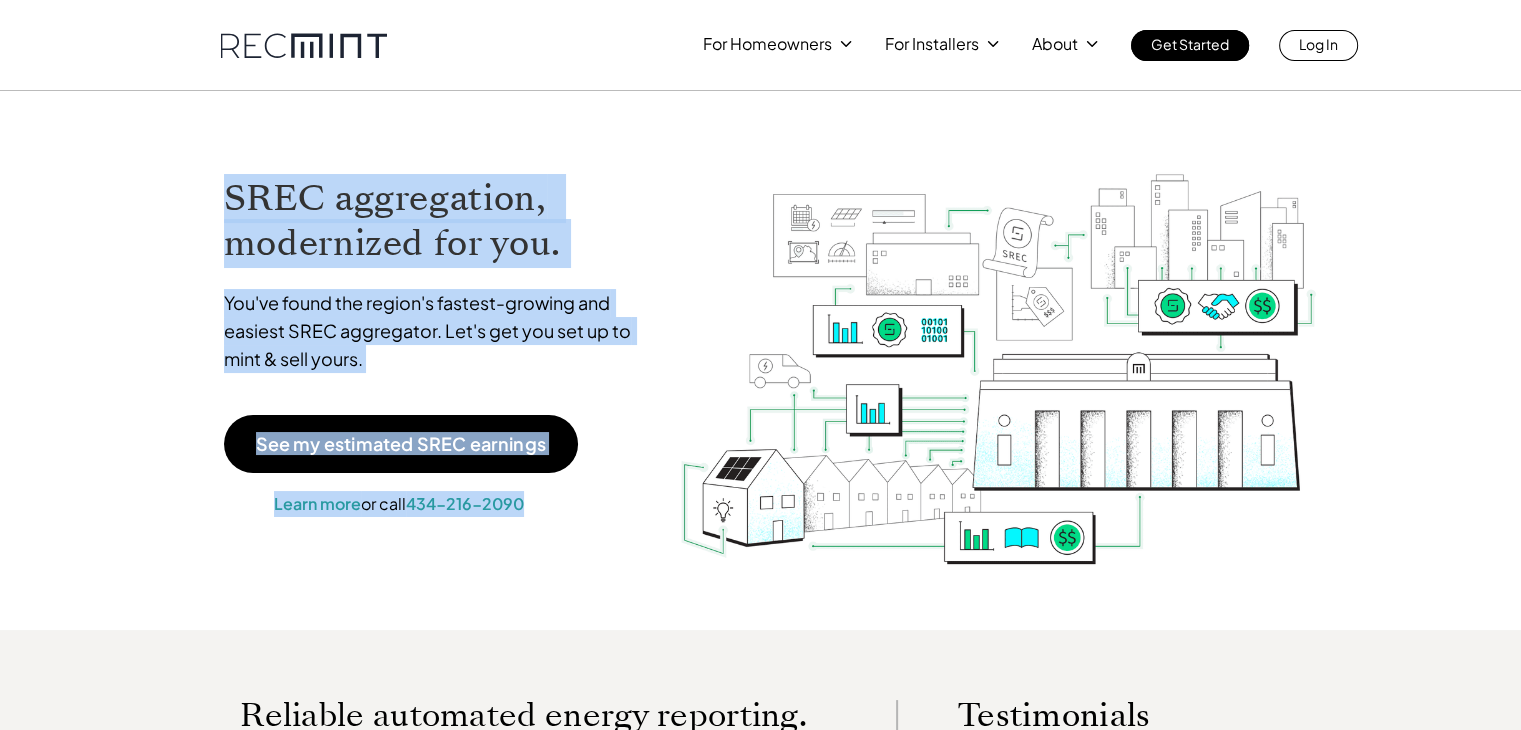 click on "SREC aggregation, modernized for you. You've found the region's fastest-growing and easiest SREC aggregator. Let's get you set up to mint & sell yours. See my estimated SREC earnings Learn more  or call  [PHONE]" at bounding box center [761, 360] 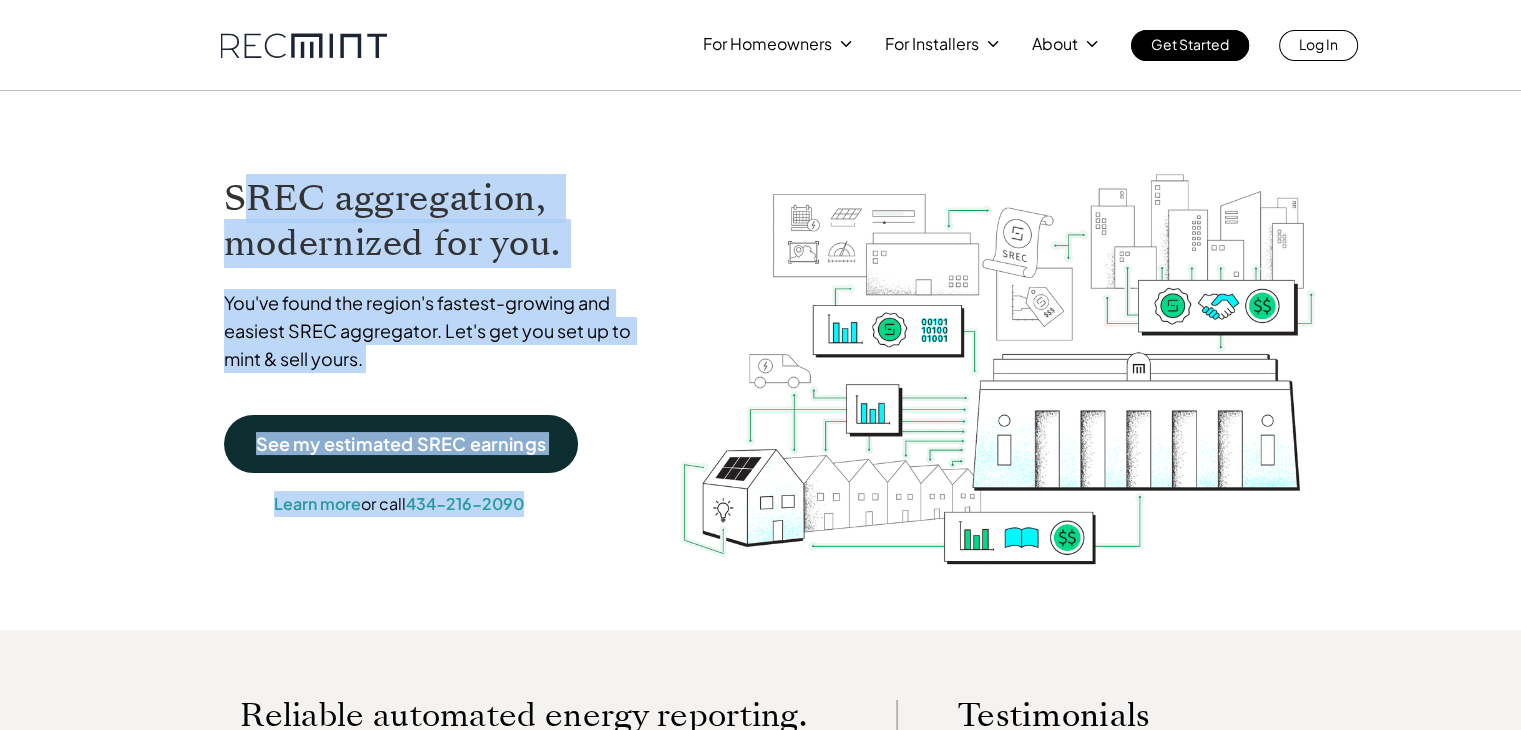drag, startPoint x: 616, startPoint y: 553, endPoint x: 241, endPoint y: 201, distance: 514.32385 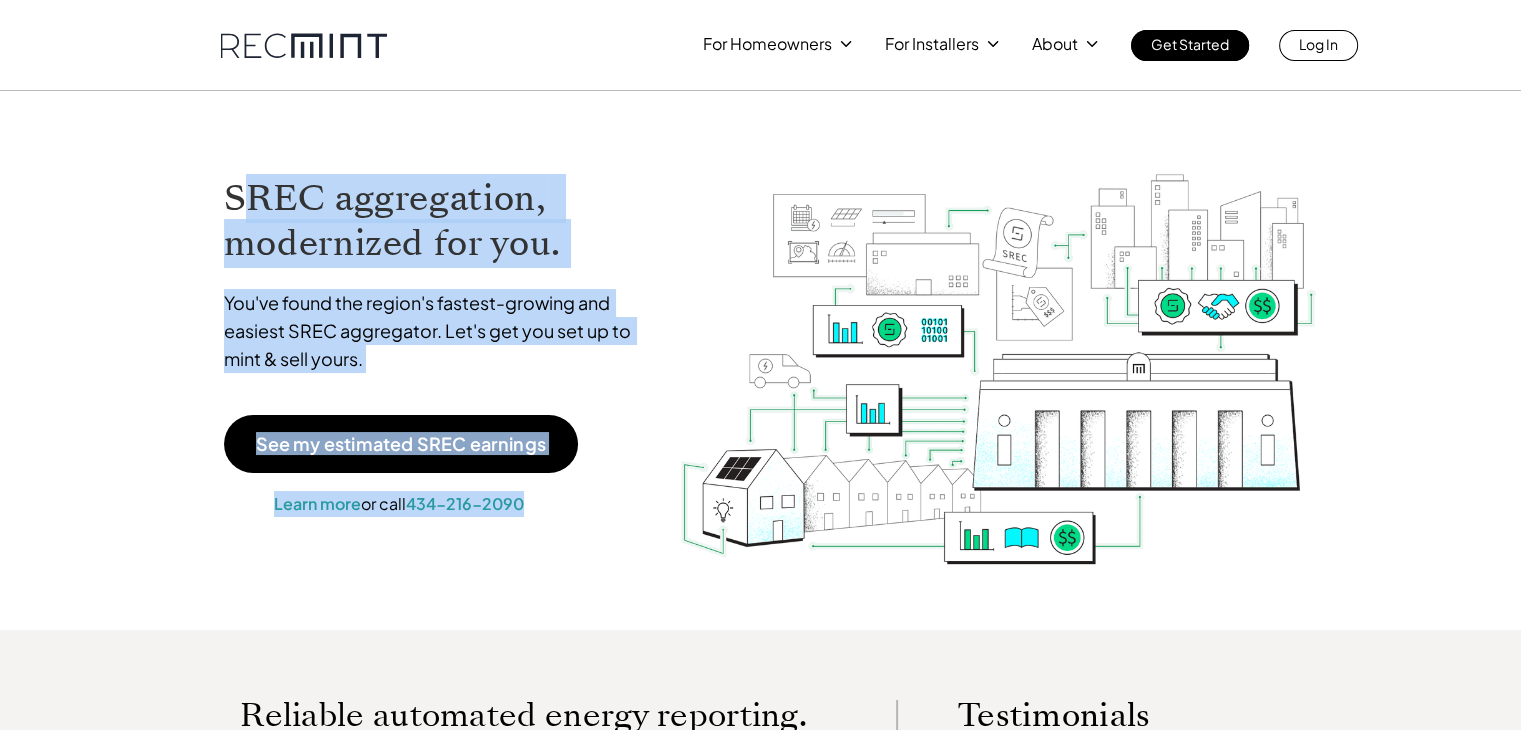 click on "SREC aggregation, modernized for you." at bounding box center (437, 221) 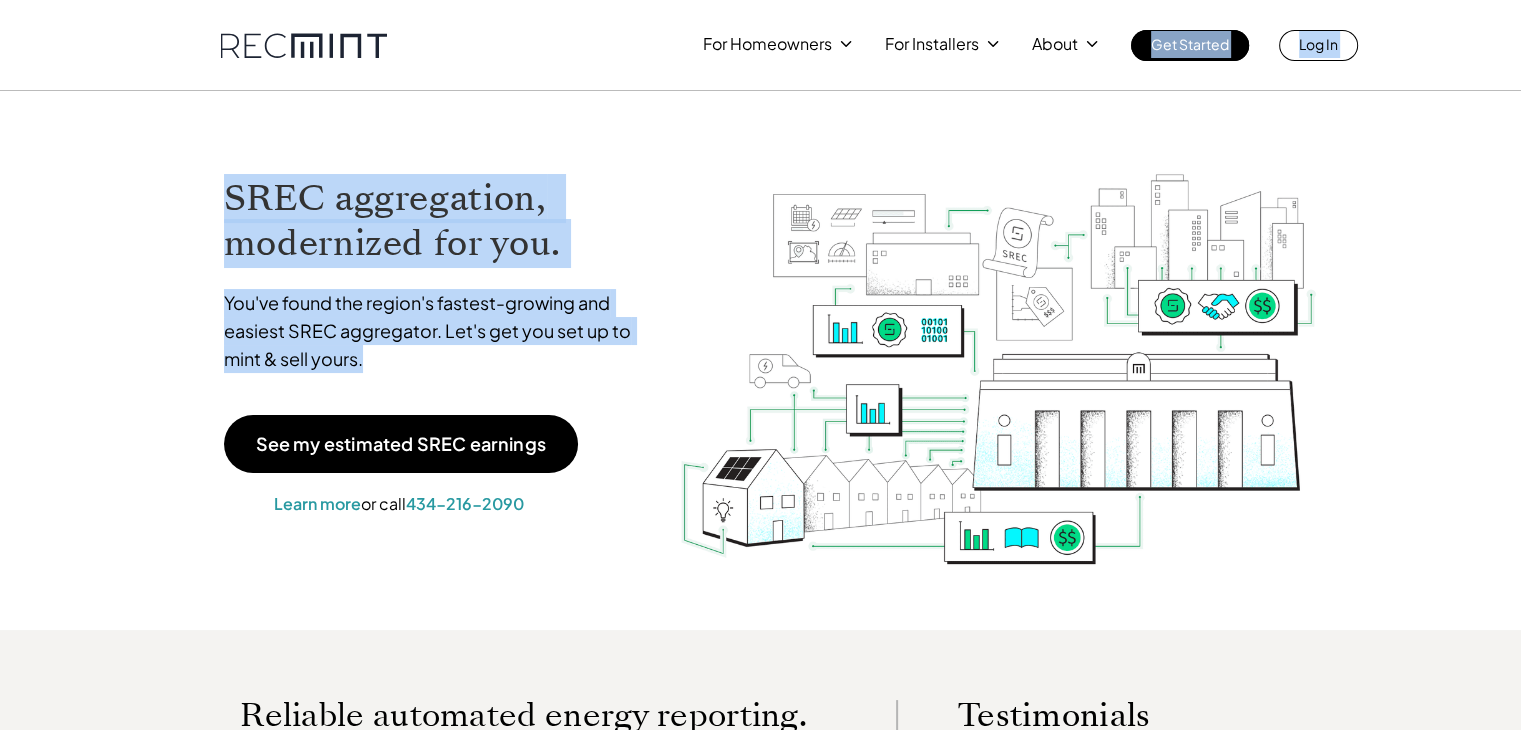 drag, startPoint x: 164, startPoint y: 34, endPoint x: 573, endPoint y: 349, distance: 516.2422 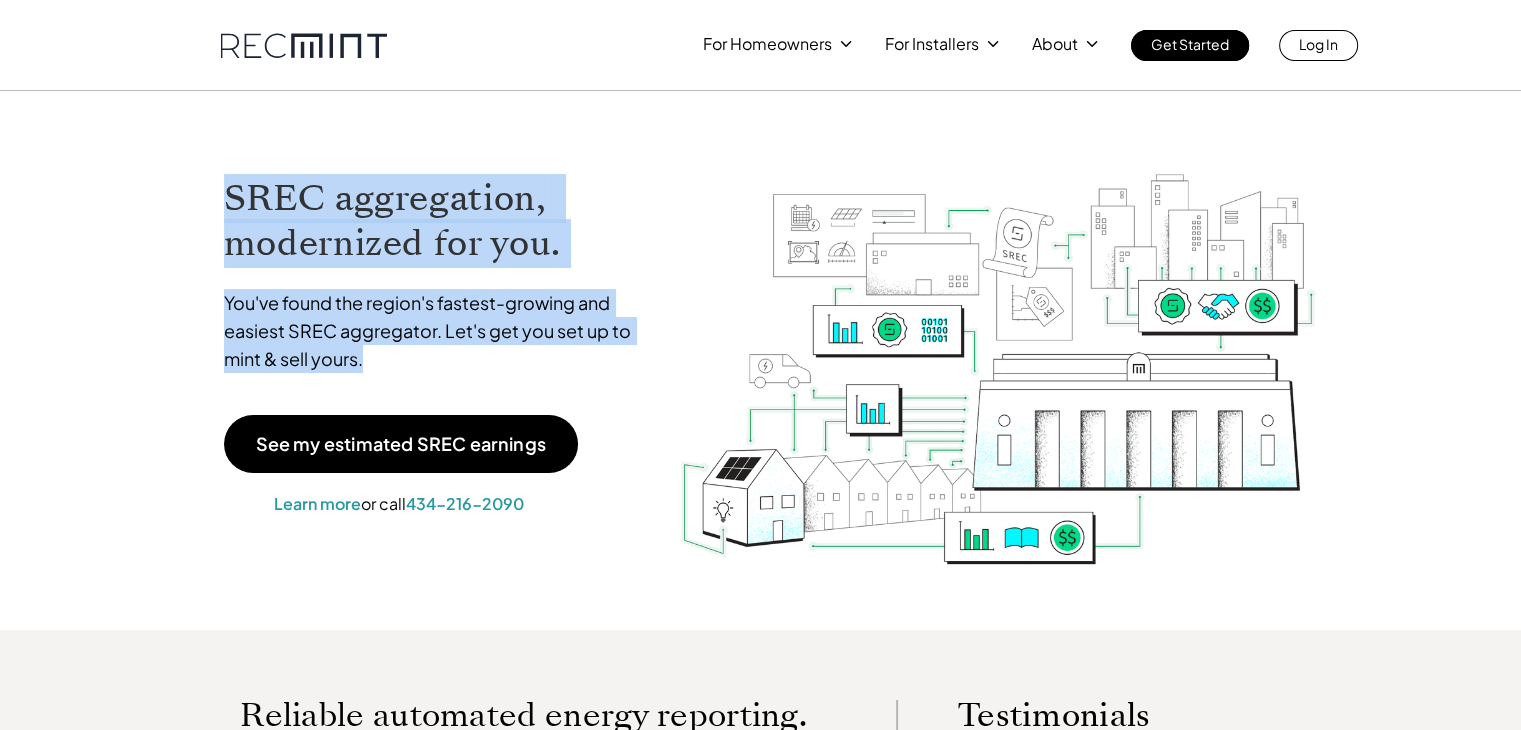 drag, startPoint x: 452, startPoint y: 364, endPoint x: 204, endPoint y: 197, distance: 298.98663 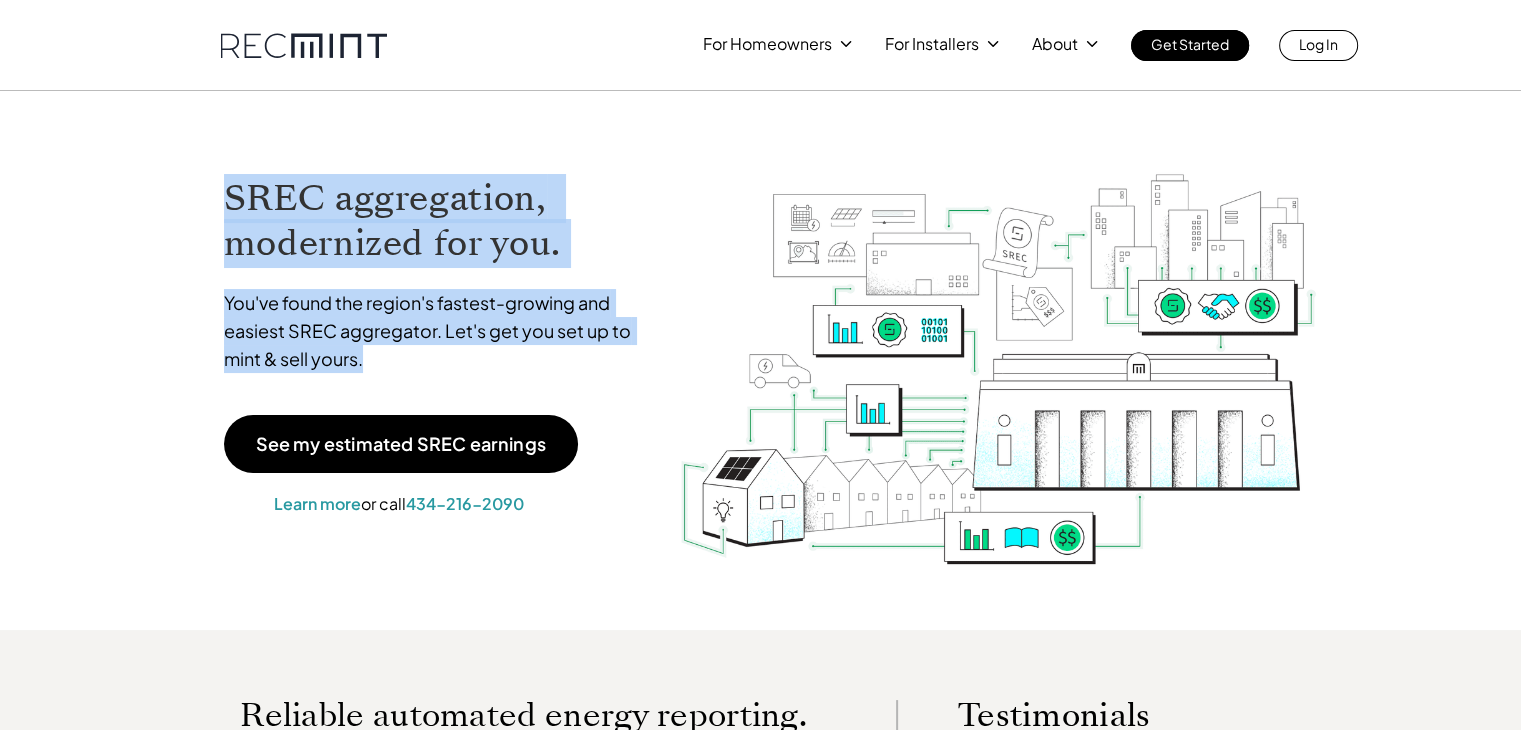 drag, startPoint x: 190, startPoint y: 189, endPoint x: 516, endPoint y: 352, distance: 364.4791 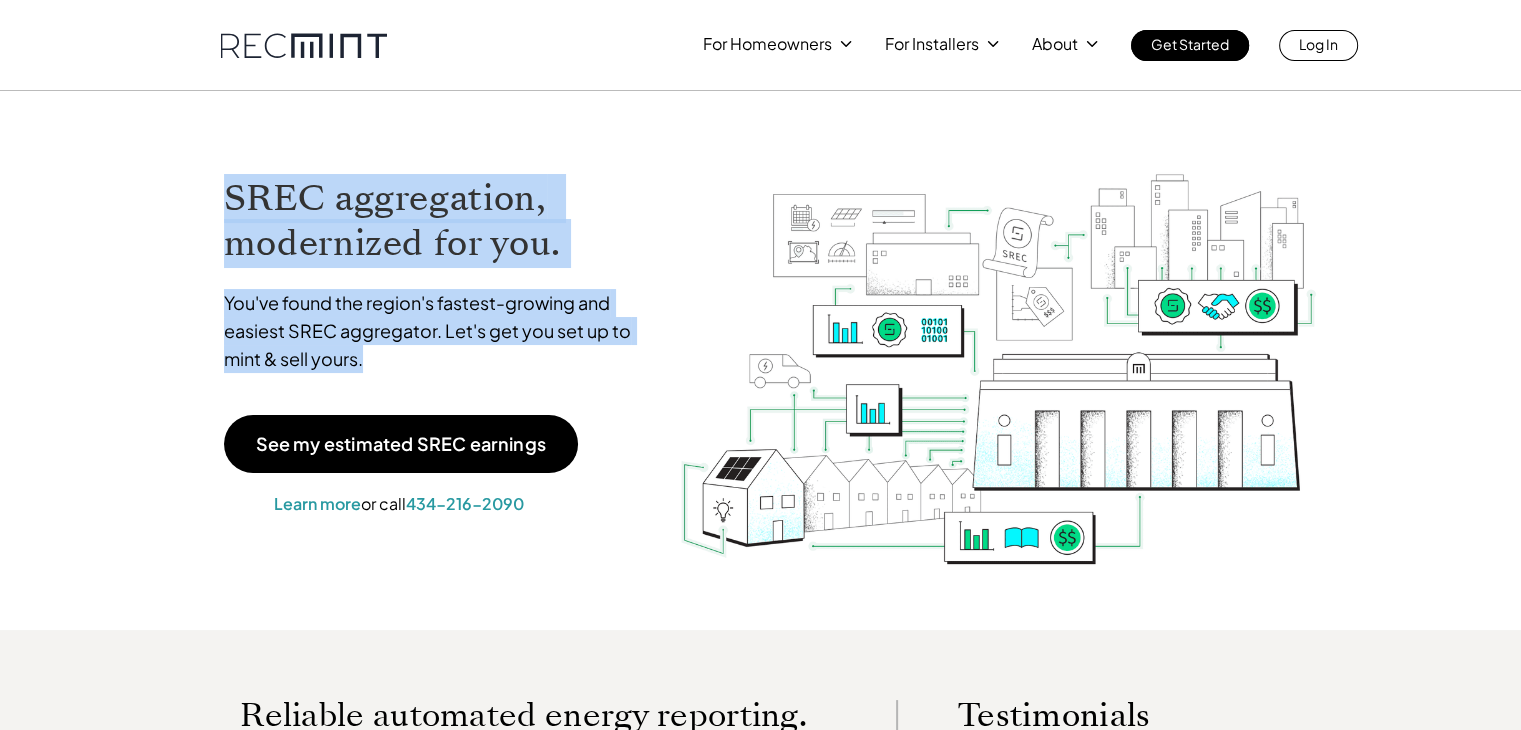 drag, startPoint x: 416, startPoint y: 353, endPoint x: 232, endPoint y: 202, distance: 238.02731 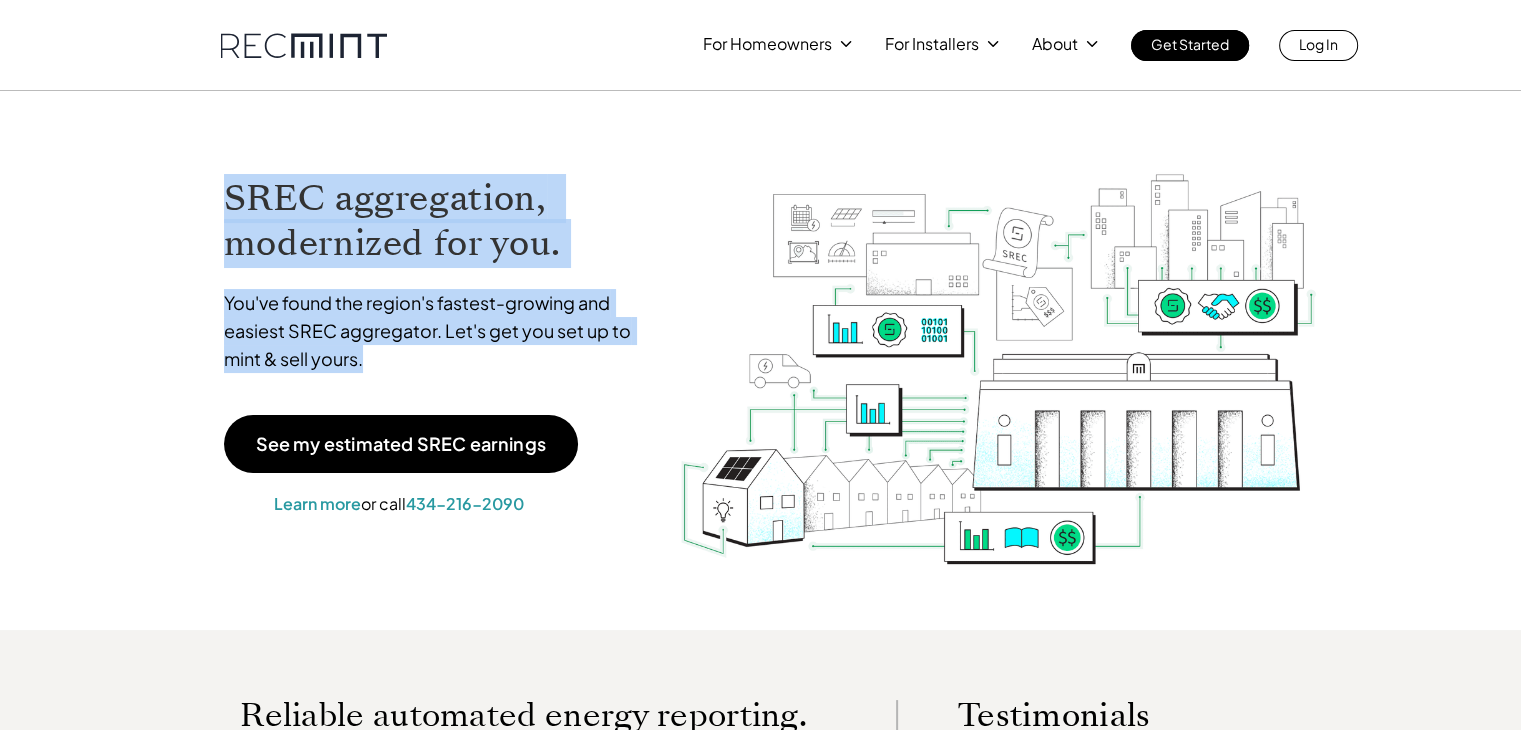 drag, startPoint x: 224, startPoint y: 193, endPoint x: 380, endPoint y: 364, distance: 231.46706 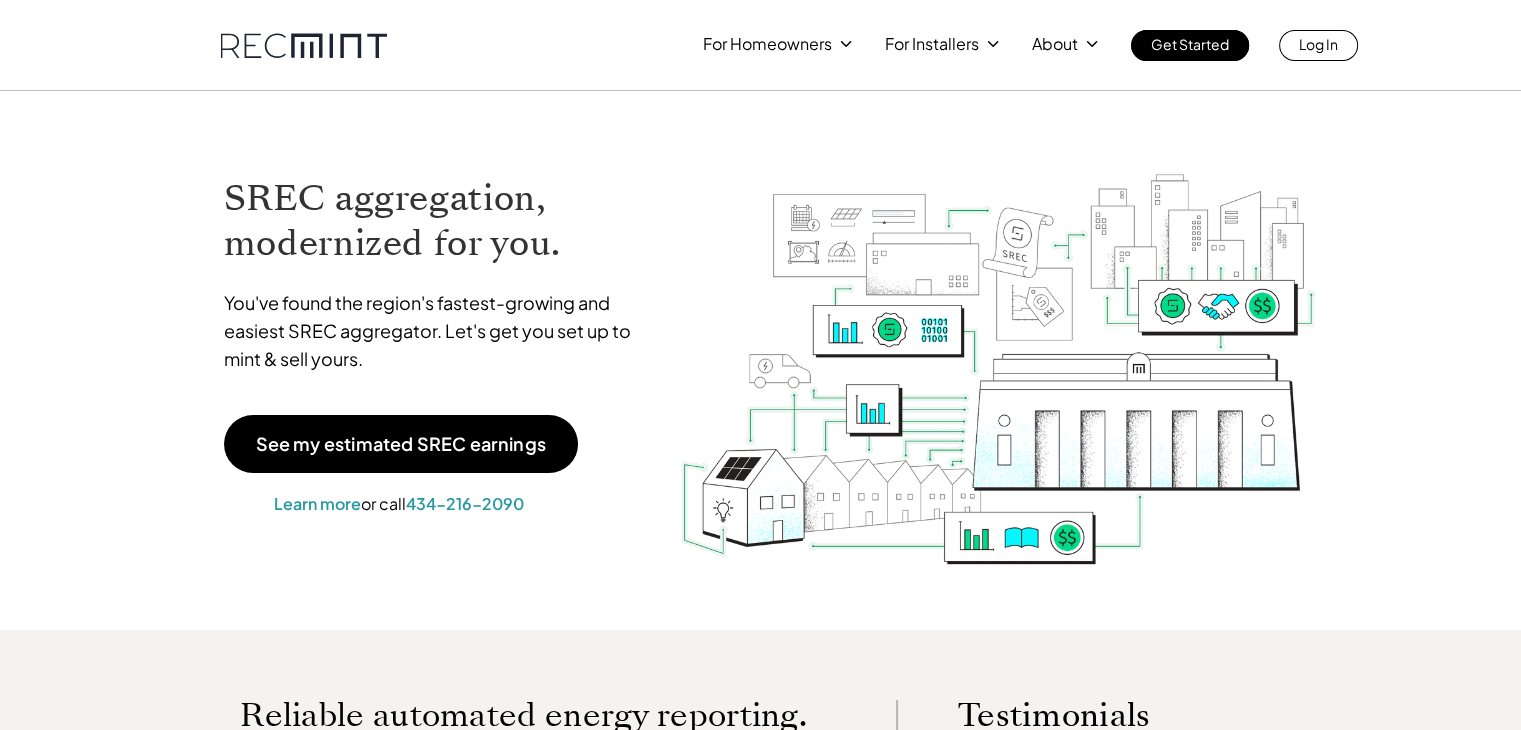 drag, startPoint x: 380, startPoint y: 364, endPoint x: 297, endPoint y: 304, distance: 102.41582 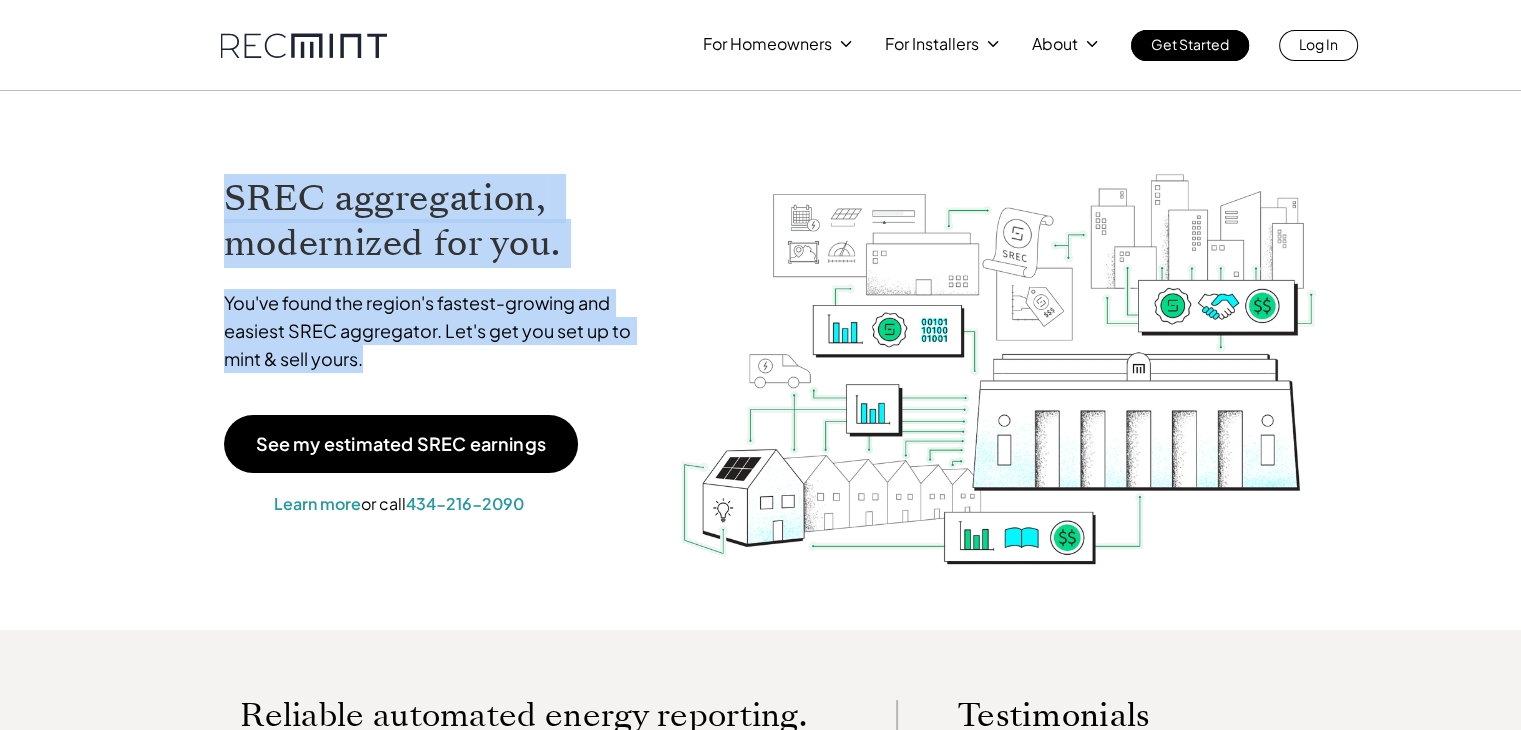 drag, startPoint x: 216, startPoint y: 189, endPoint x: 420, endPoint y: 357, distance: 264.27258 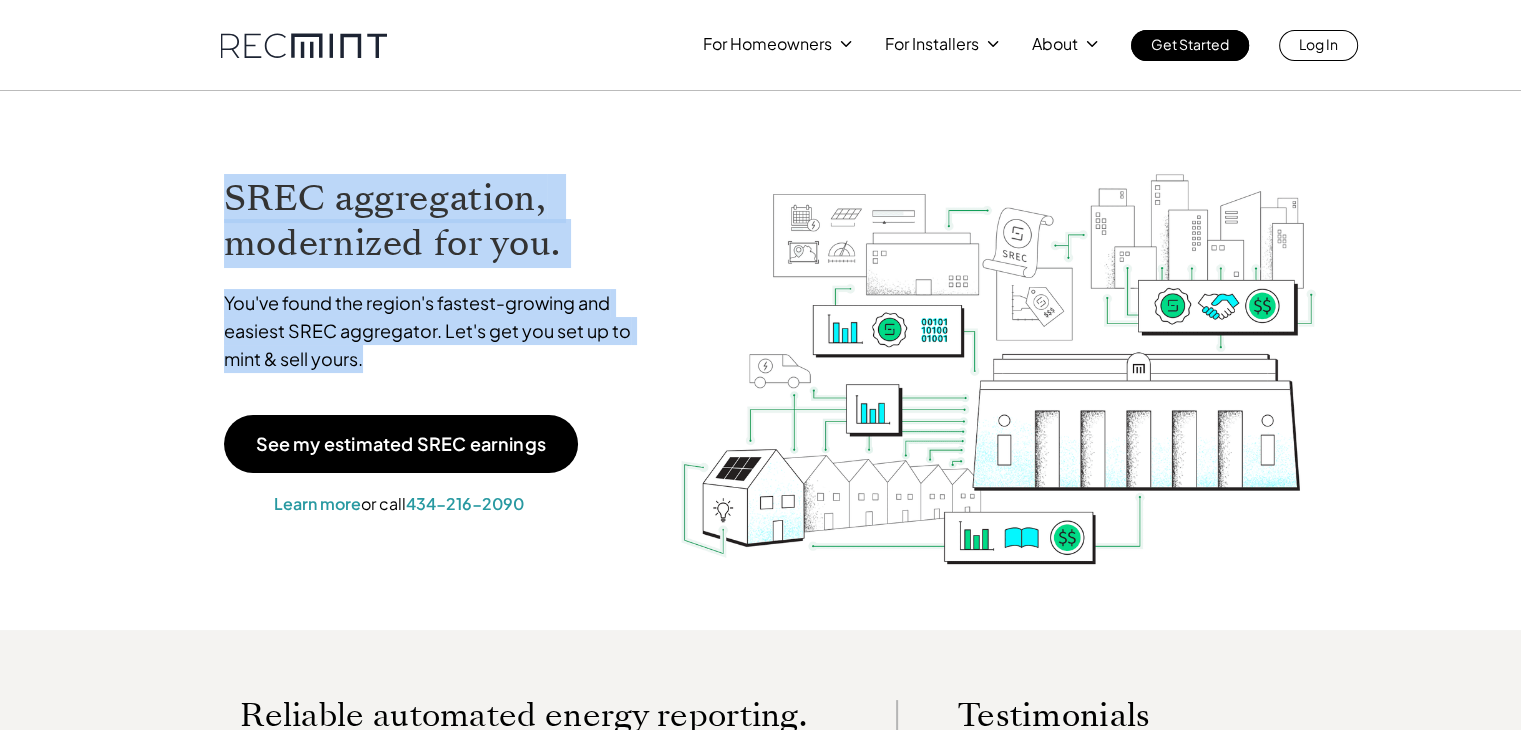 drag, startPoint x: 224, startPoint y: 200, endPoint x: 383, endPoint y: 370, distance: 232.76813 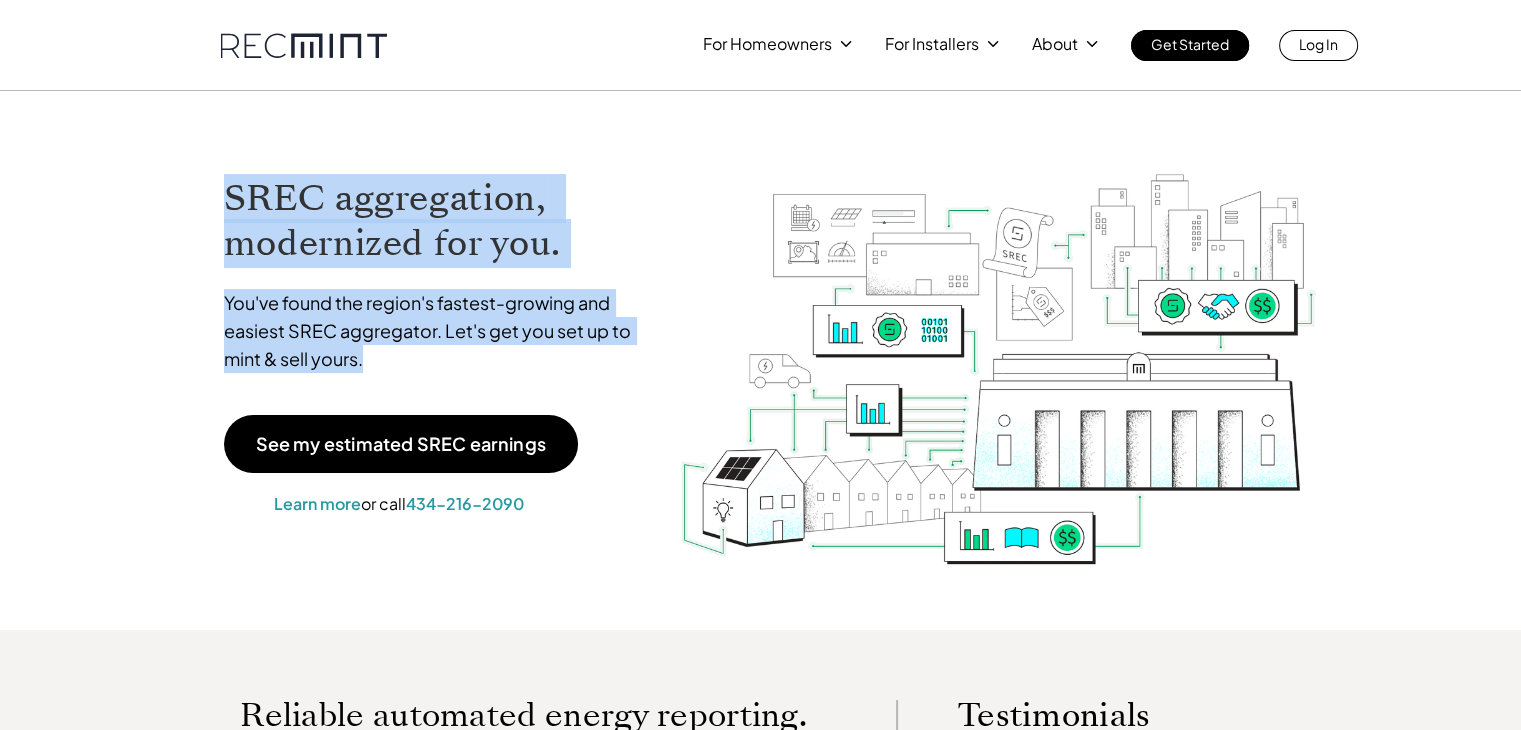 click on "You've found the region's fastest-growing and easiest SREC aggregator. Let's get you set up to mint & sell yours." at bounding box center (437, 331) 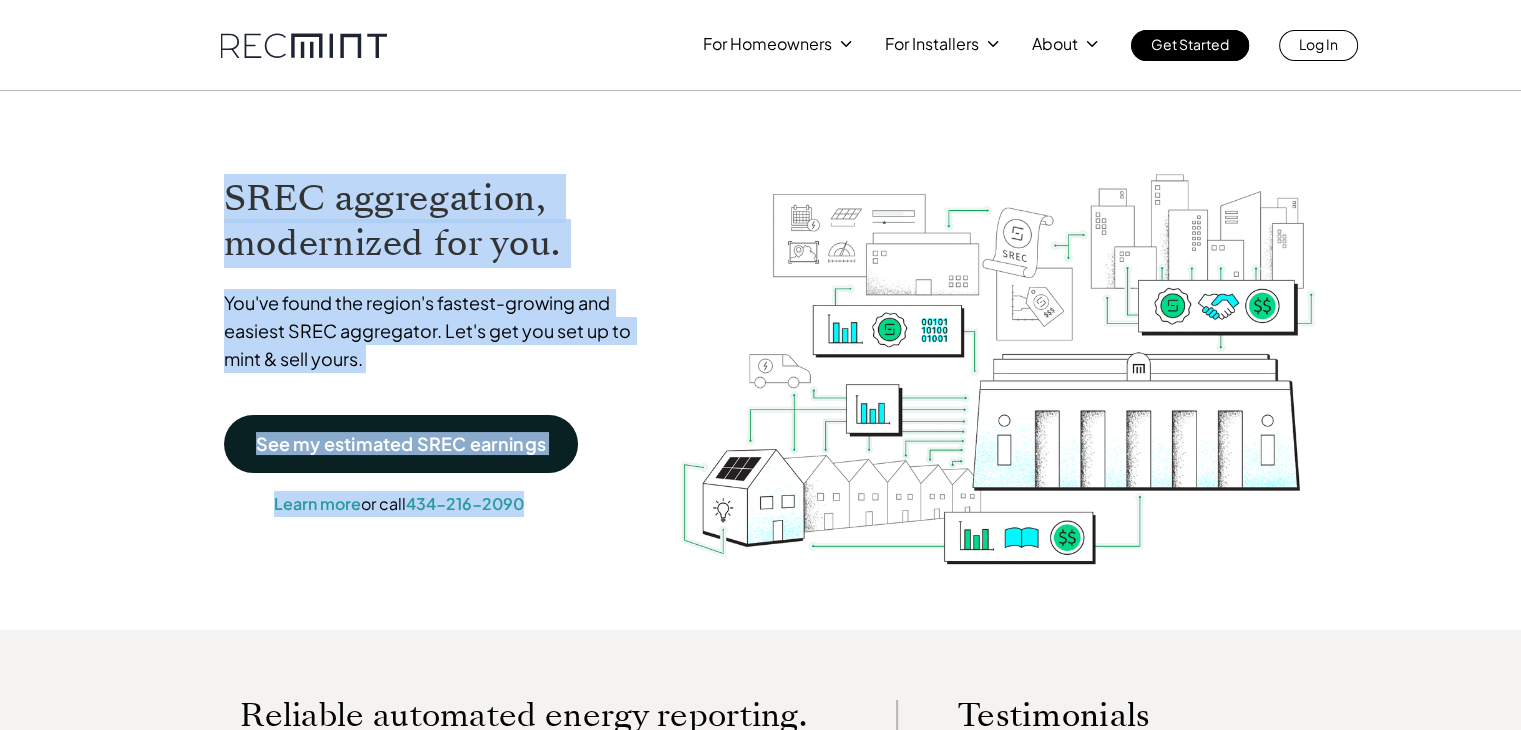 drag, startPoint x: 213, startPoint y: 196, endPoint x: 545, endPoint y: 514, distance: 459.726 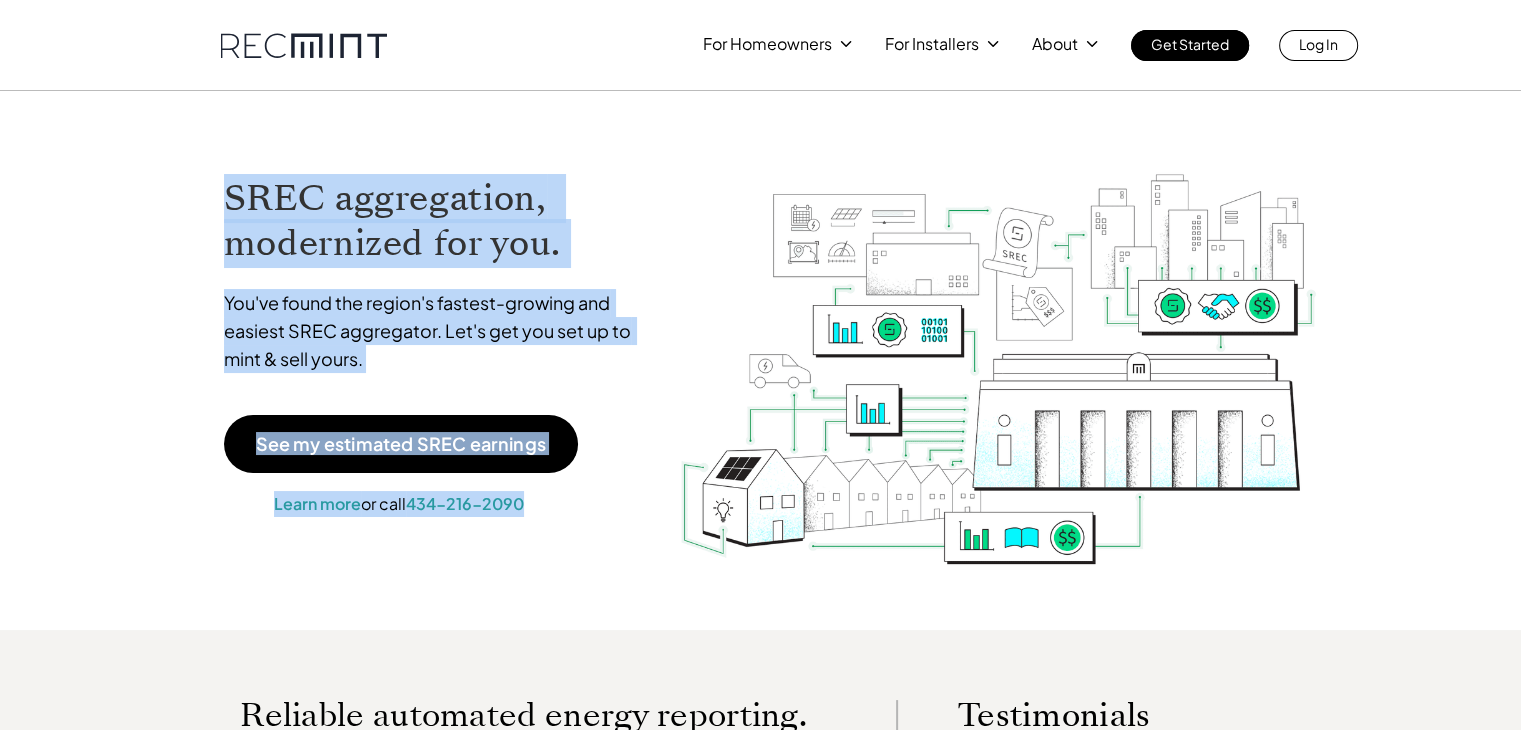 click on "SREC aggregation, modernized for you. You've found the region's fastest-growing and easiest SREC aggregator. Let's get you set up to mint & sell yours. See my estimated SREC earnings Learn more  or call  [PHONE]" at bounding box center [761, 360] 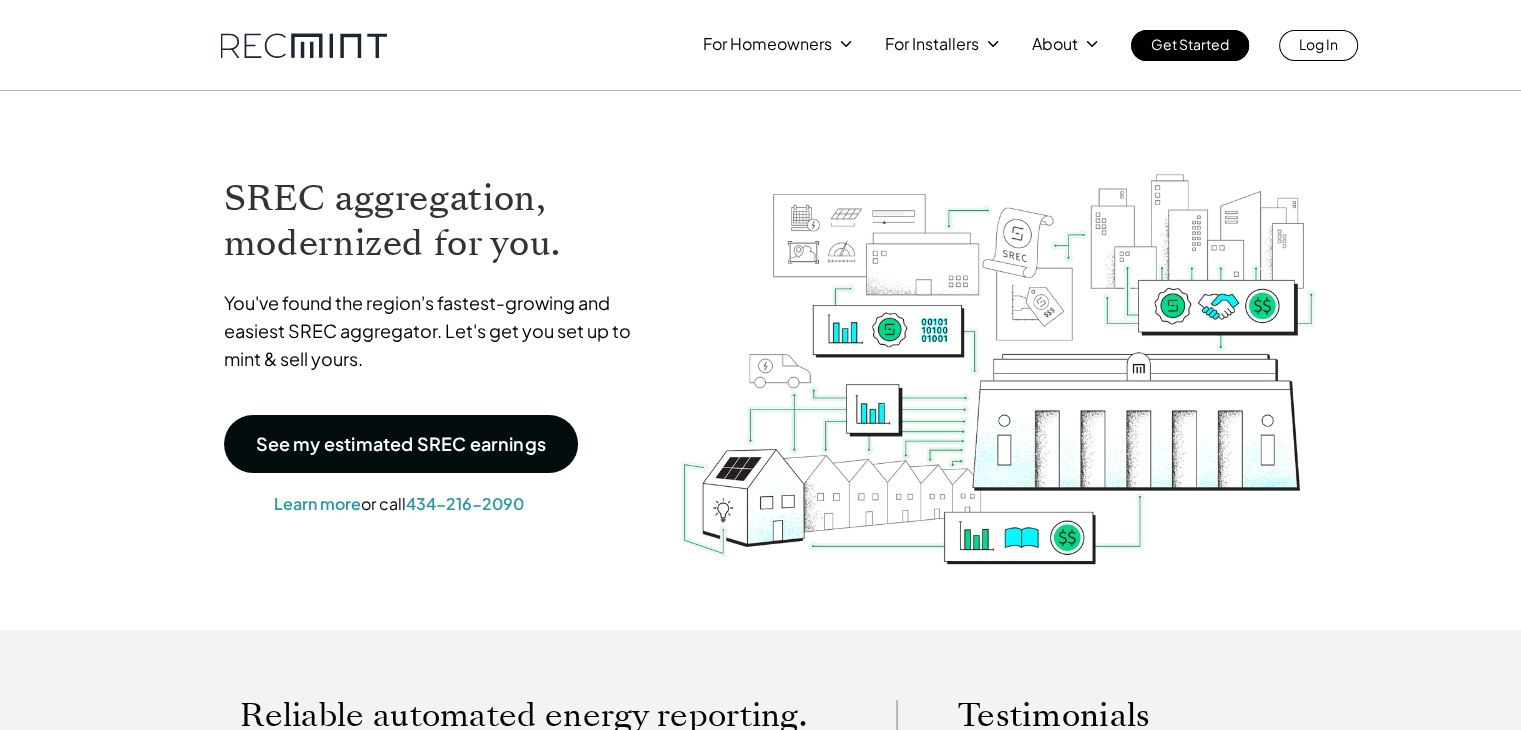drag, startPoint x: 545, startPoint y: 545, endPoint x: 288, endPoint y: 237, distance: 401.13962 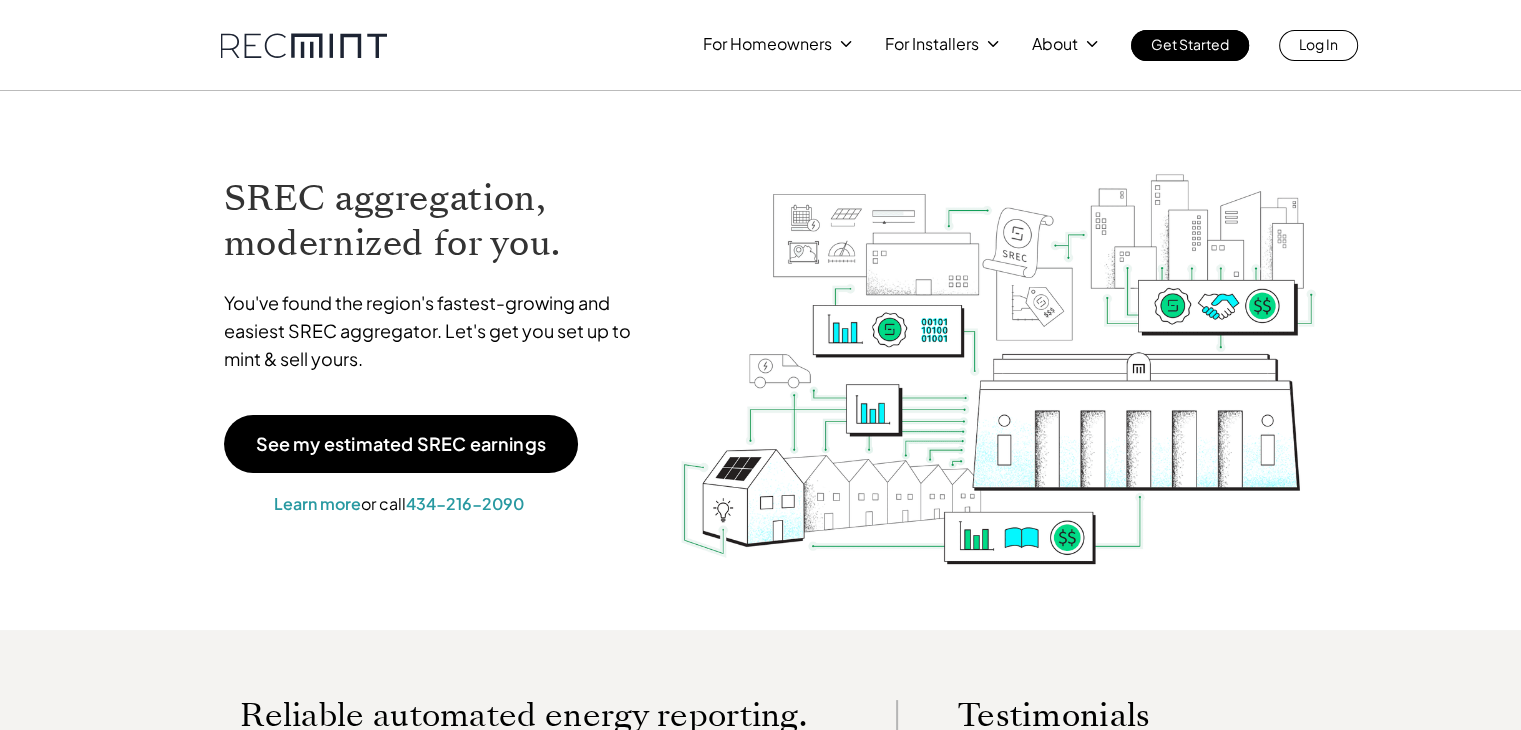drag, startPoint x: 288, startPoint y: 237, endPoint x: 224, endPoint y: 181, distance: 85.04117 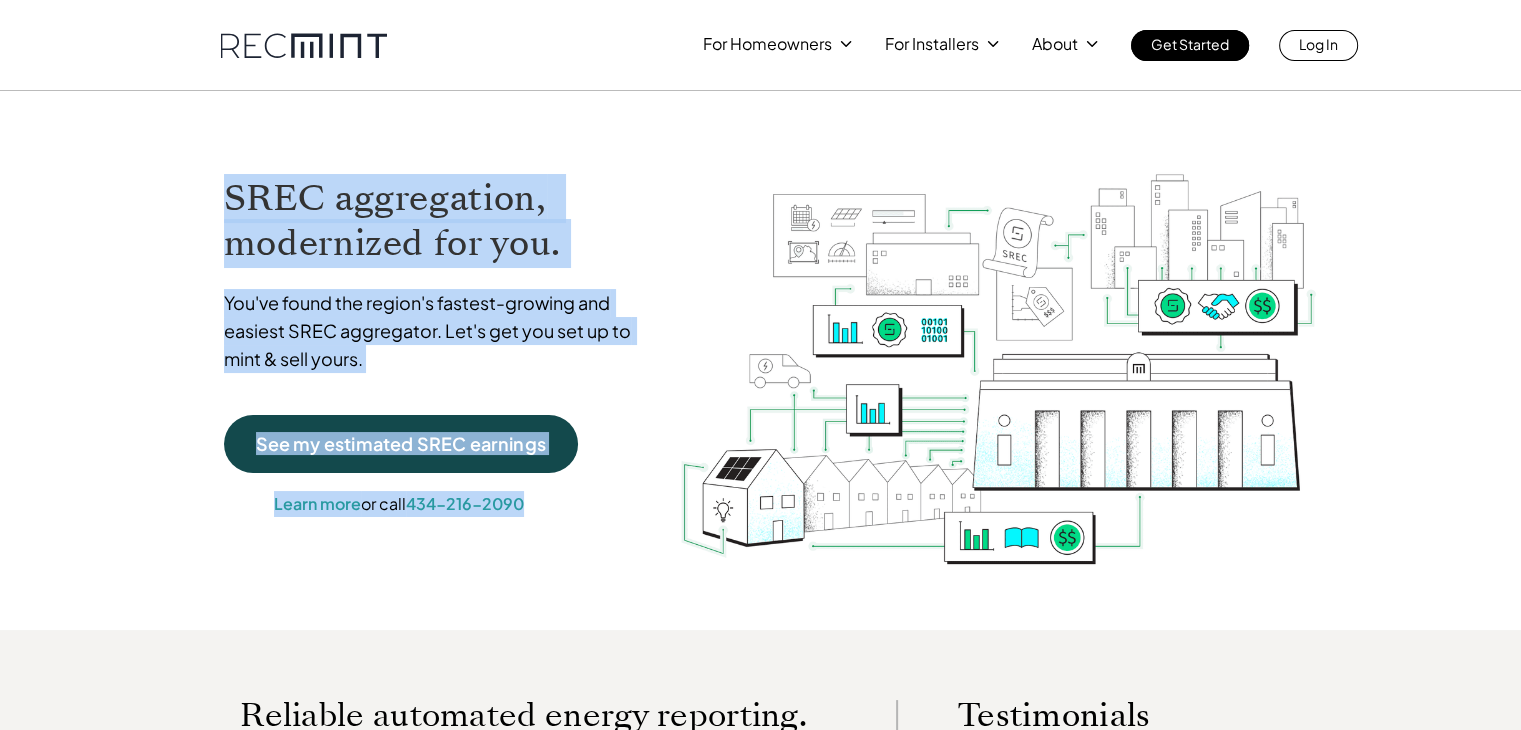 drag, startPoint x: 224, startPoint y: 181, endPoint x: 556, endPoint y: 518, distance: 473.06766 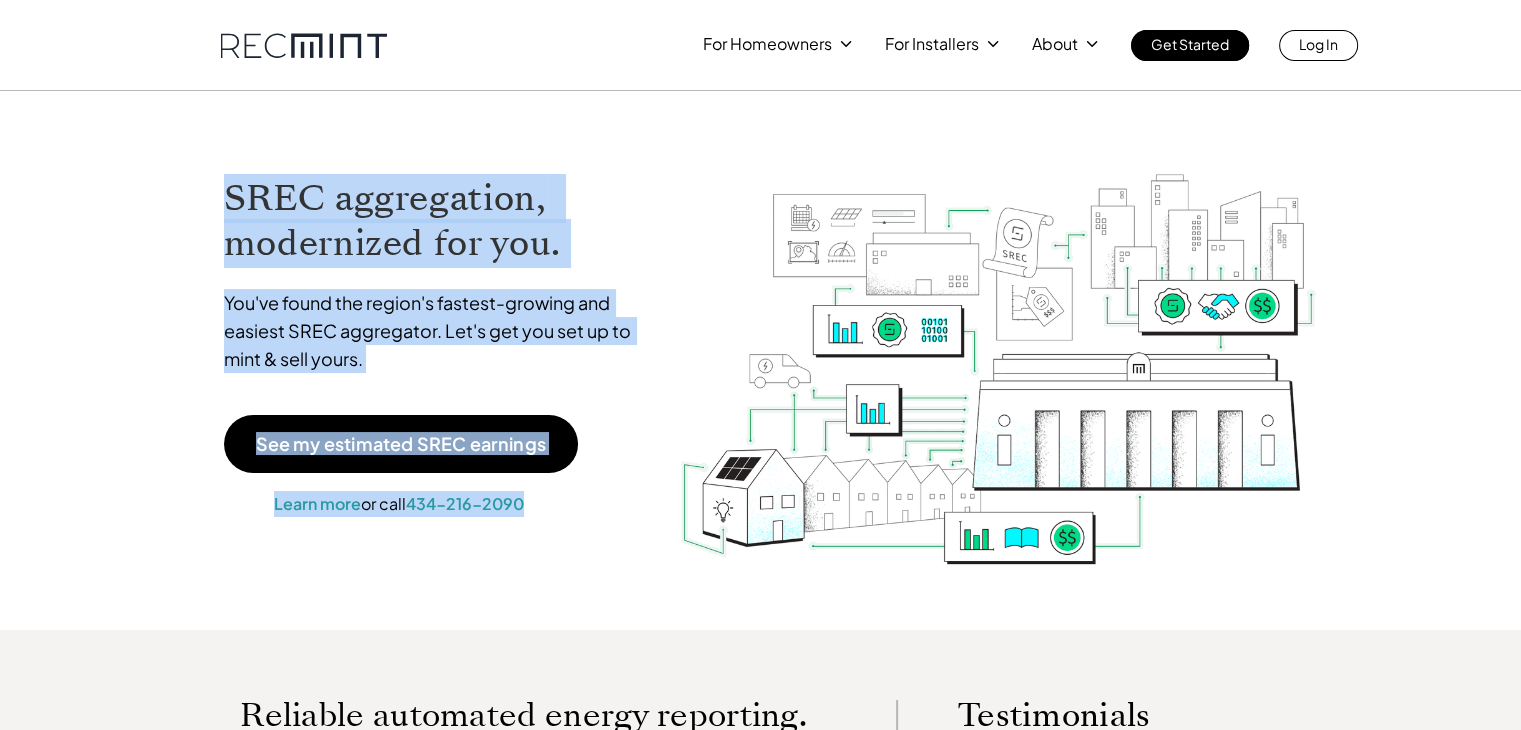 click on "SREC aggregation, modernized for you. You've found the region's fastest-growing and easiest SREC aggregator. Let's get you set up to mint & sell yours. See my estimated SREC earnings Learn more  or call  [PHONE]" at bounding box center [761, 360] 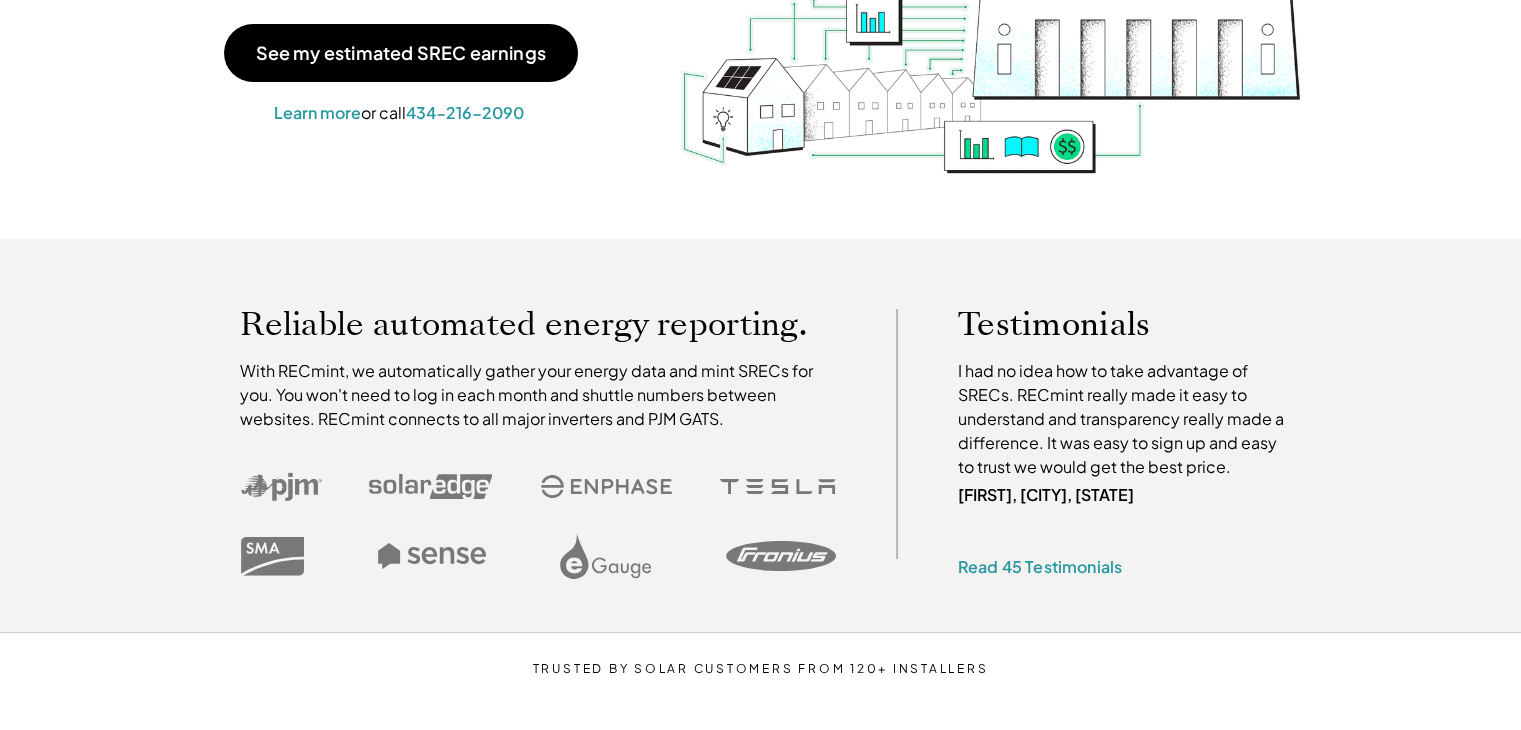scroll, scrollTop: 396, scrollLeft: 0, axis: vertical 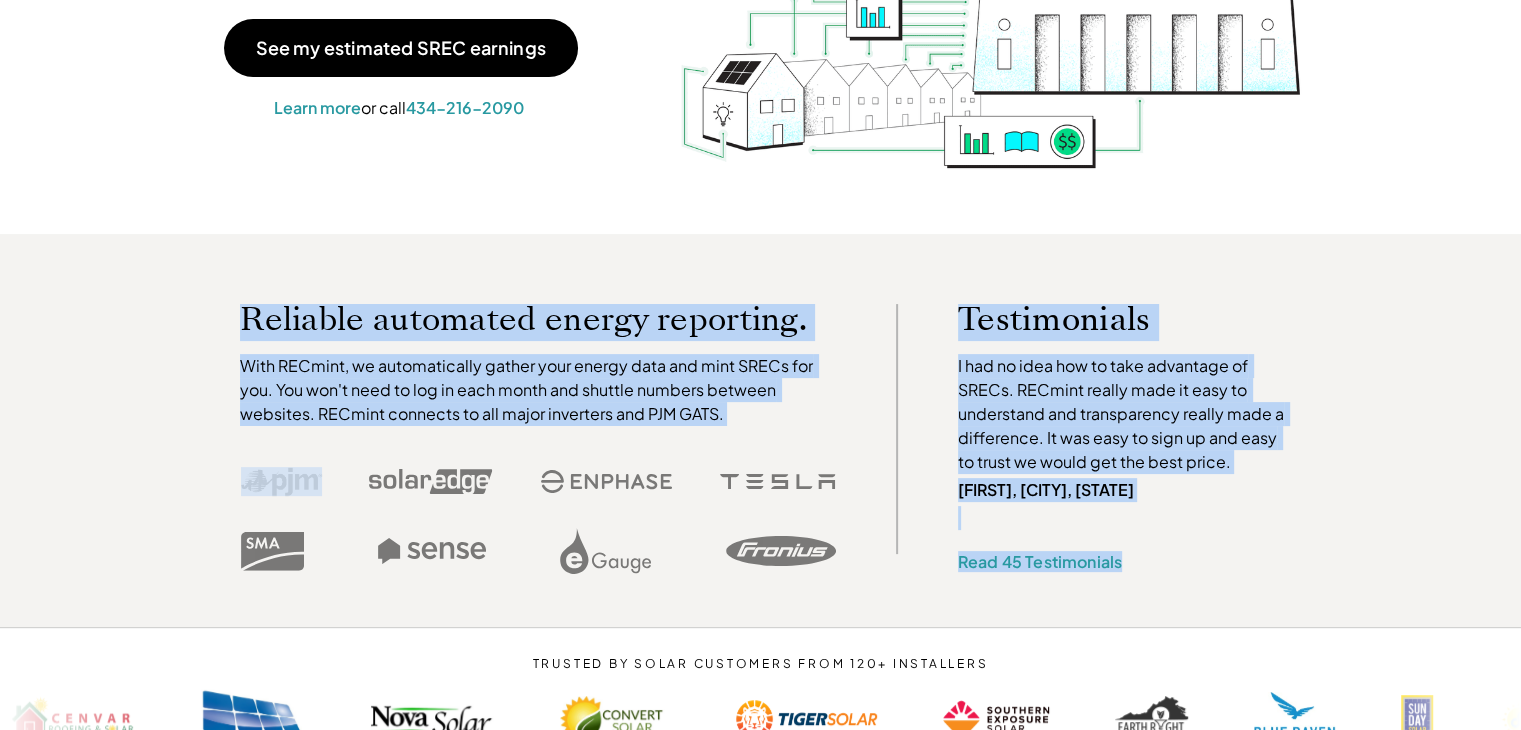 drag, startPoint x: 243, startPoint y: 313, endPoint x: 1178, endPoint y: 595, distance: 976.6007 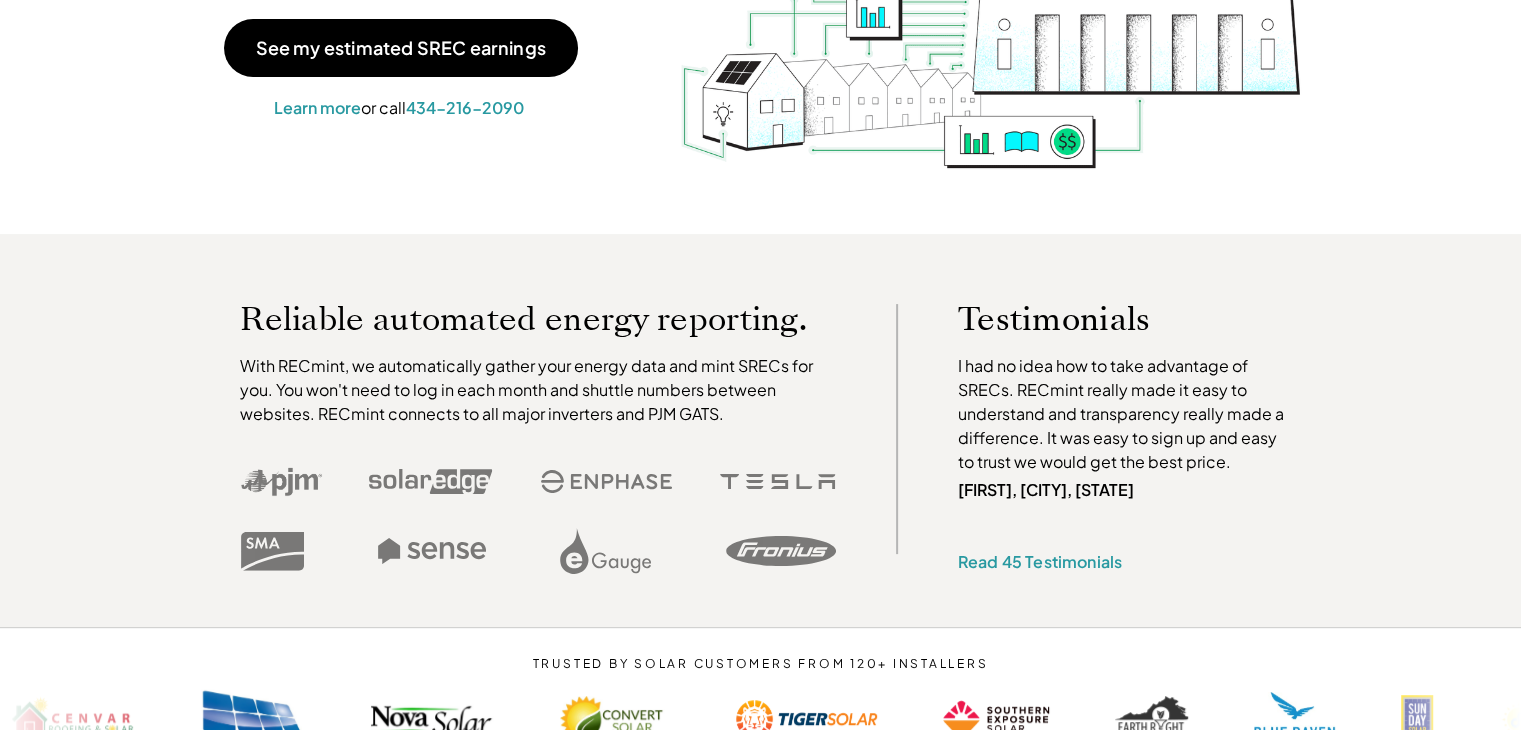 drag, startPoint x: 1183, startPoint y: 589, endPoint x: 864, endPoint y: 488, distance: 334.60724 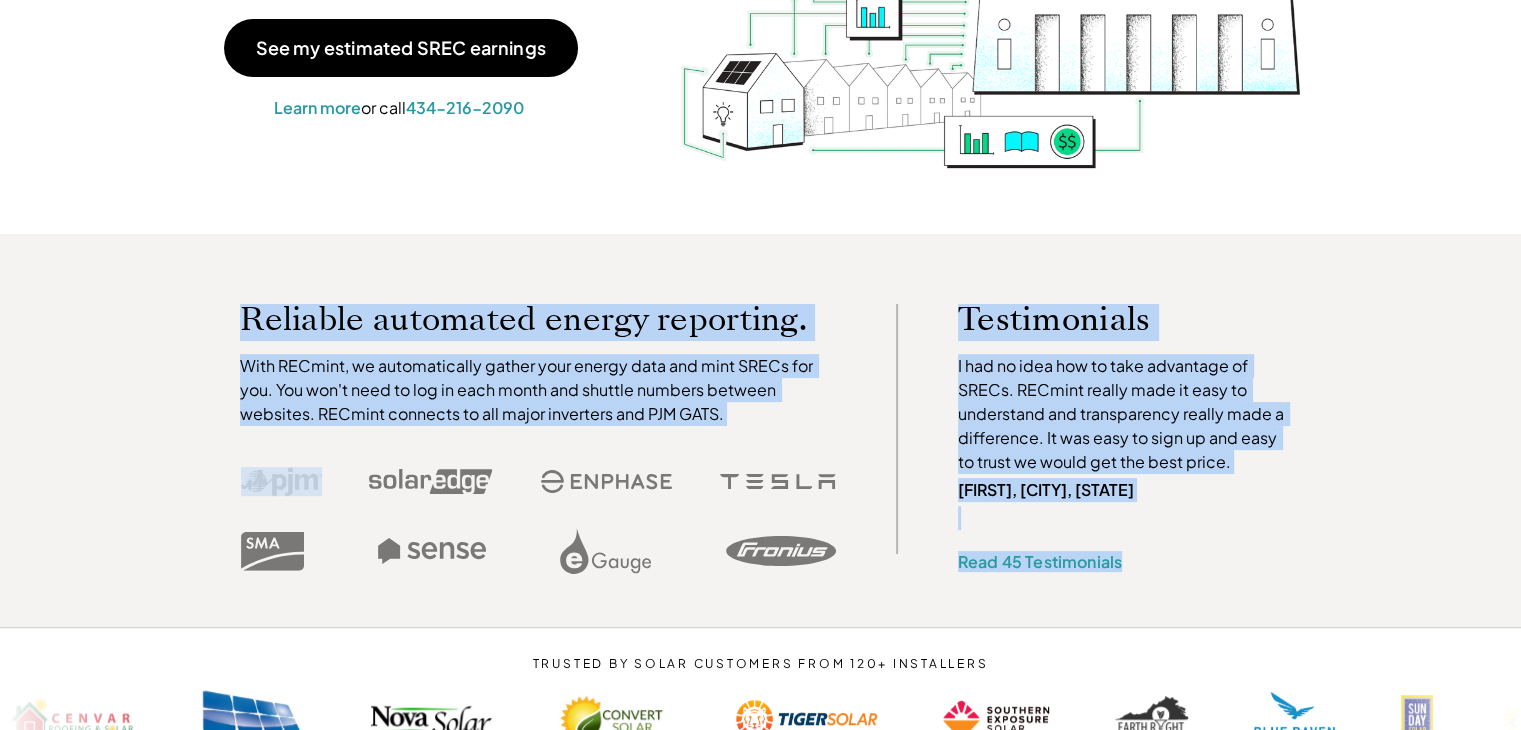 drag, startPoint x: 243, startPoint y: 317, endPoint x: 1151, endPoint y: 594, distance: 949.3118 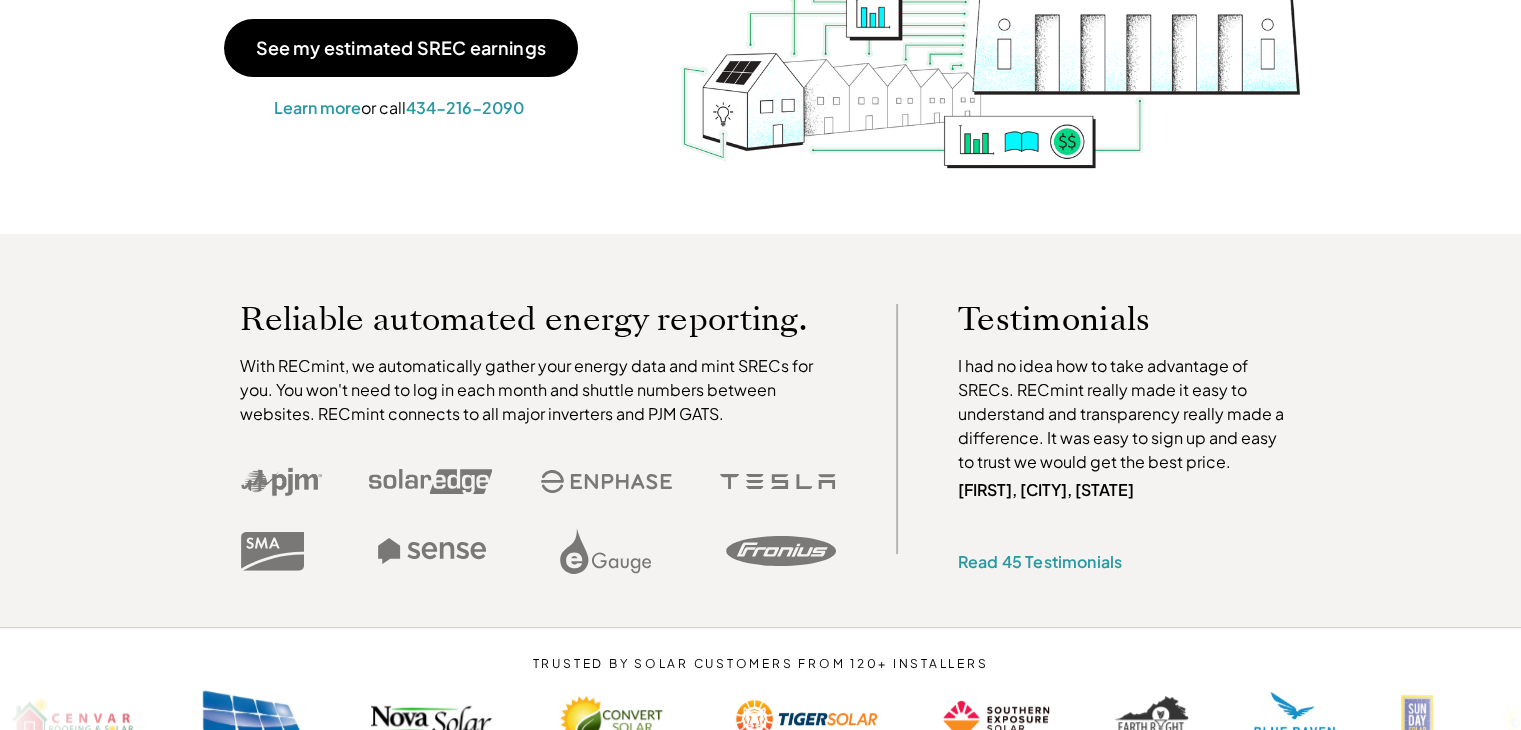 scroll, scrollTop: 0, scrollLeft: 0, axis: both 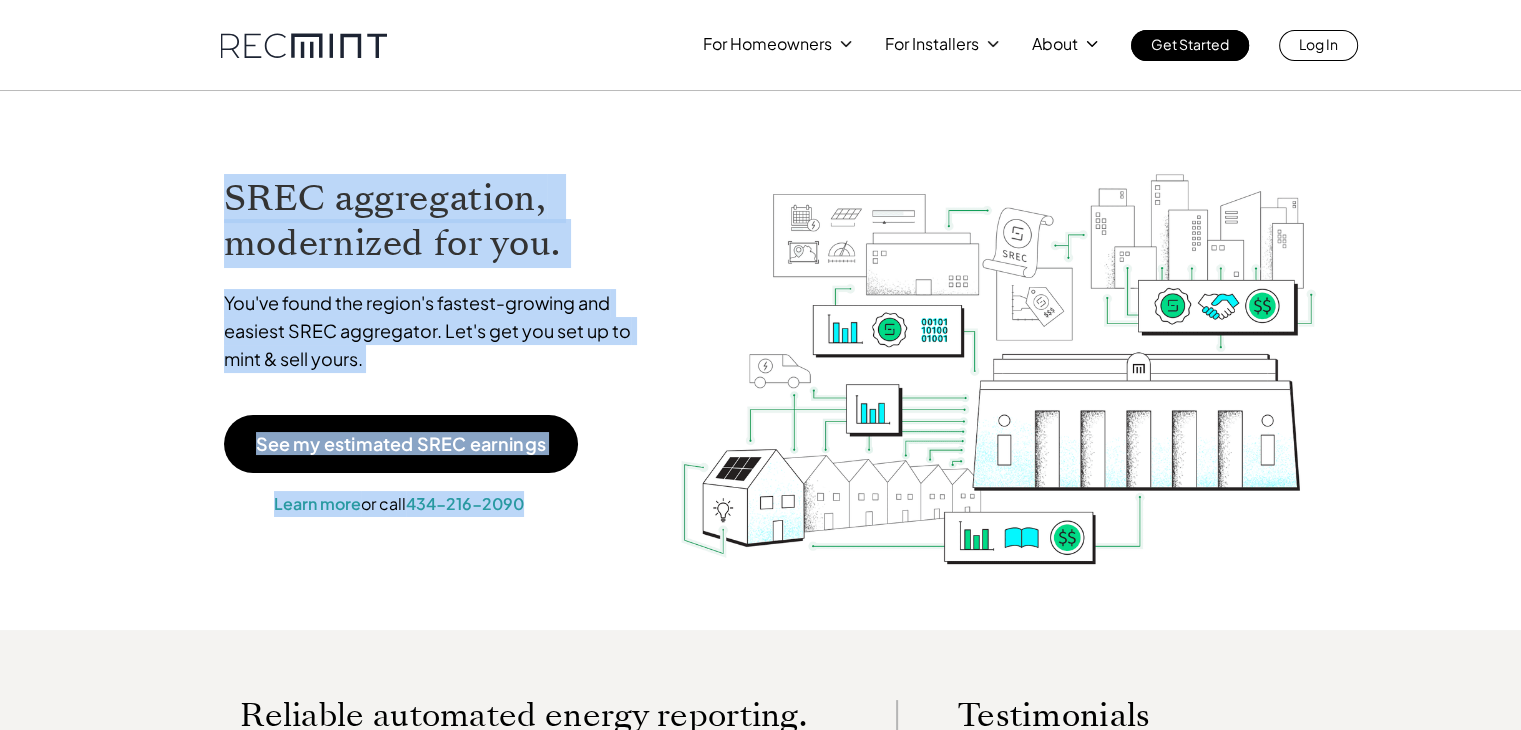 drag, startPoint x: 218, startPoint y: 189, endPoint x: 579, endPoint y: 537, distance: 501.42297 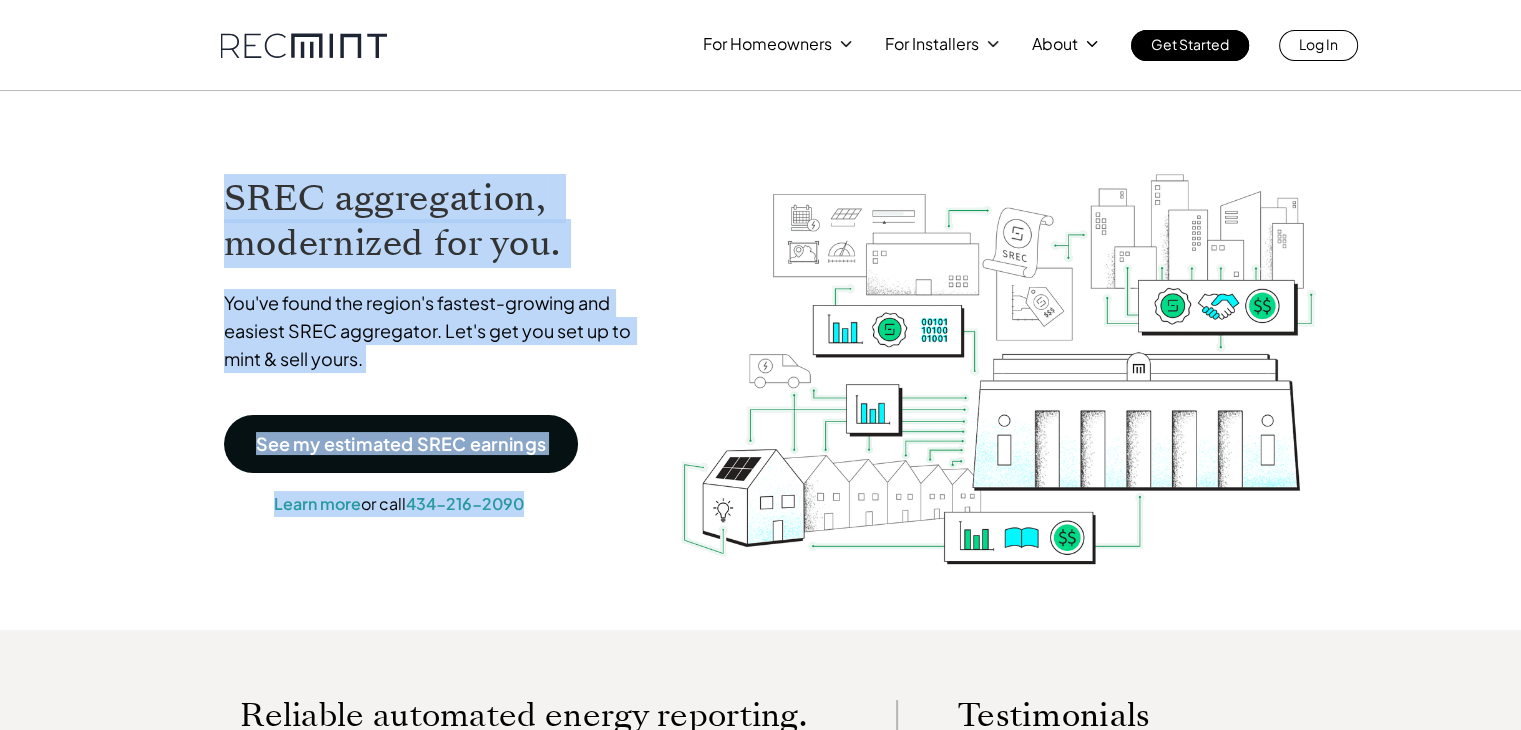 click on "SREC aggregation, modernized for you." at bounding box center [437, 221] 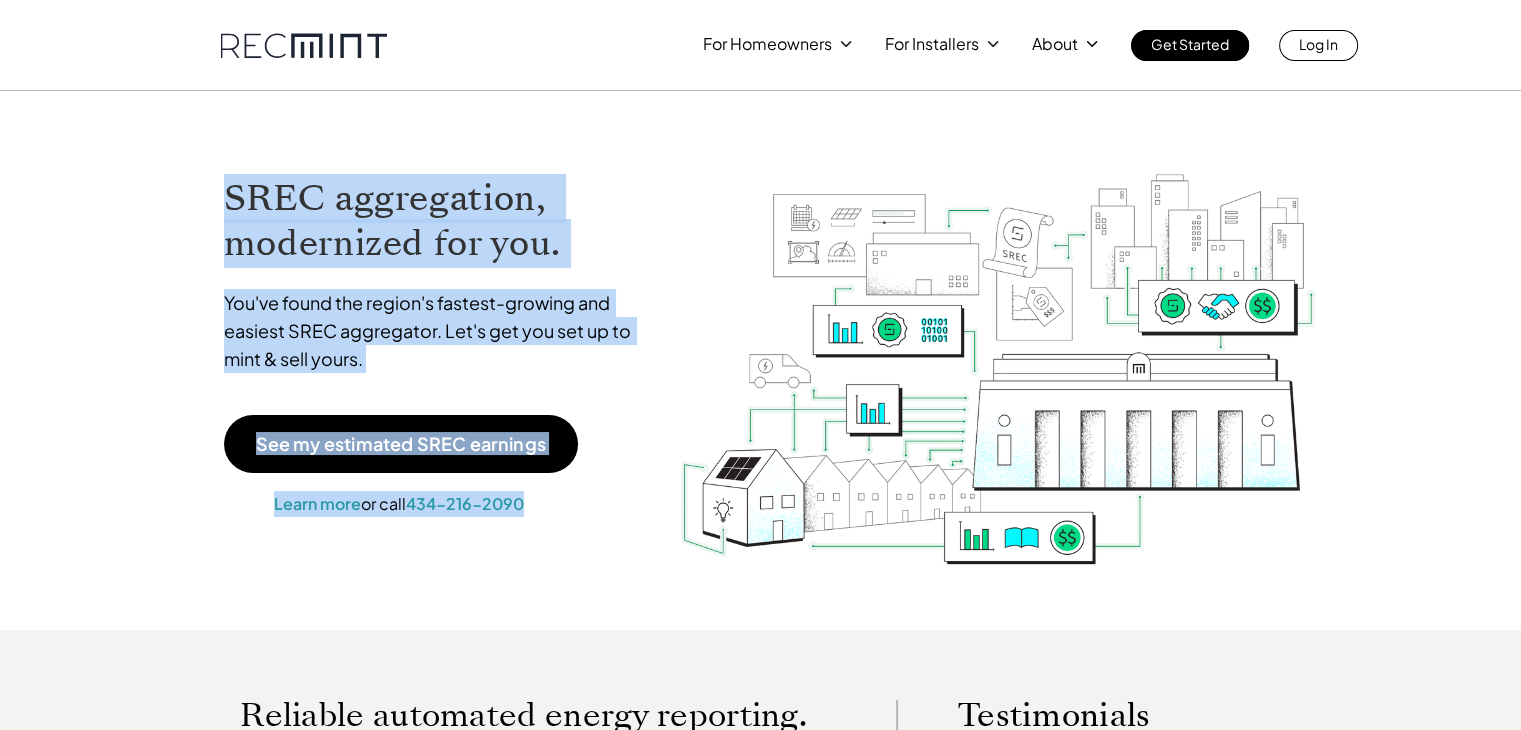 drag, startPoint x: 219, startPoint y: 199, endPoint x: 592, endPoint y: 508, distance: 484.36557 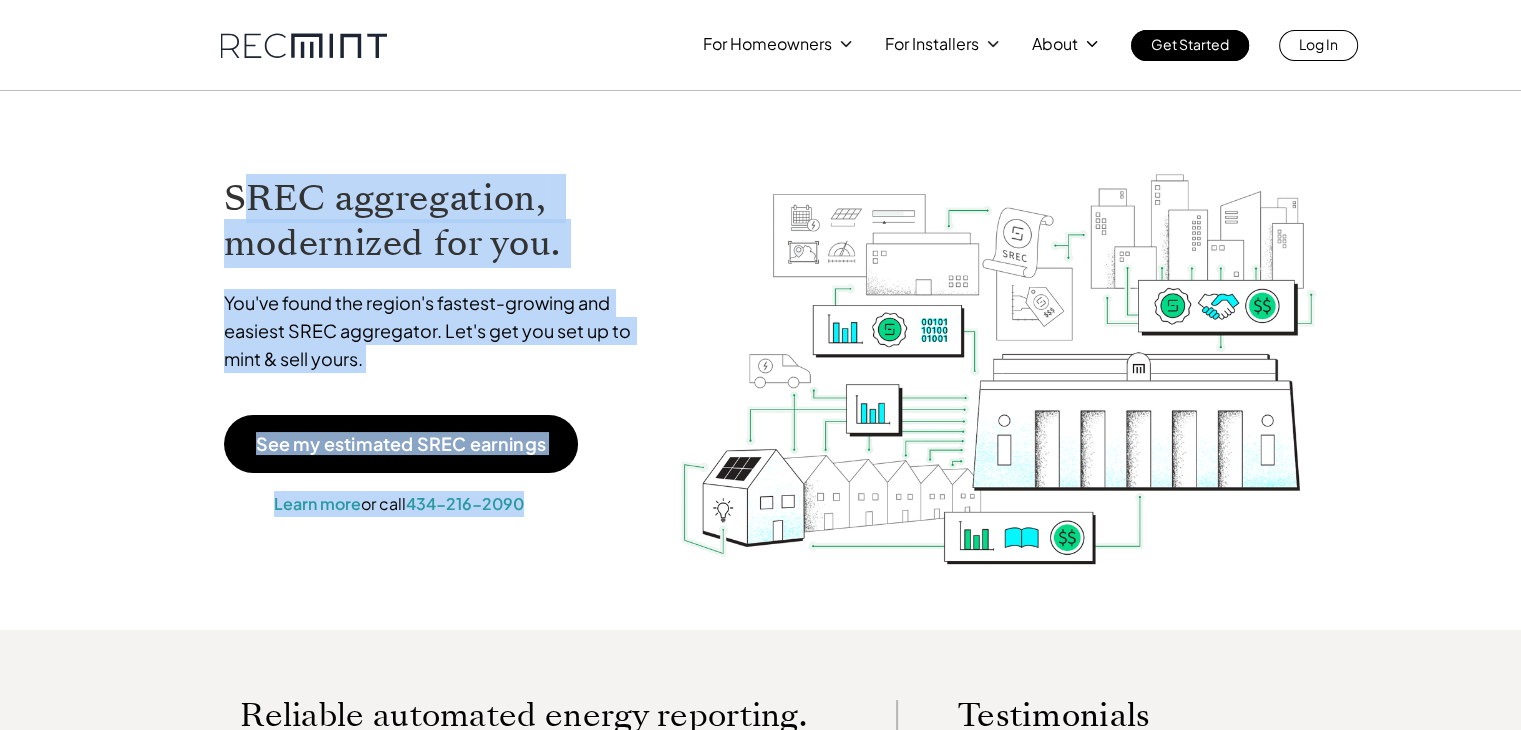 drag, startPoint x: 580, startPoint y: 525, endPoint x: 233, endPoint y: 173, distance: 494.28027 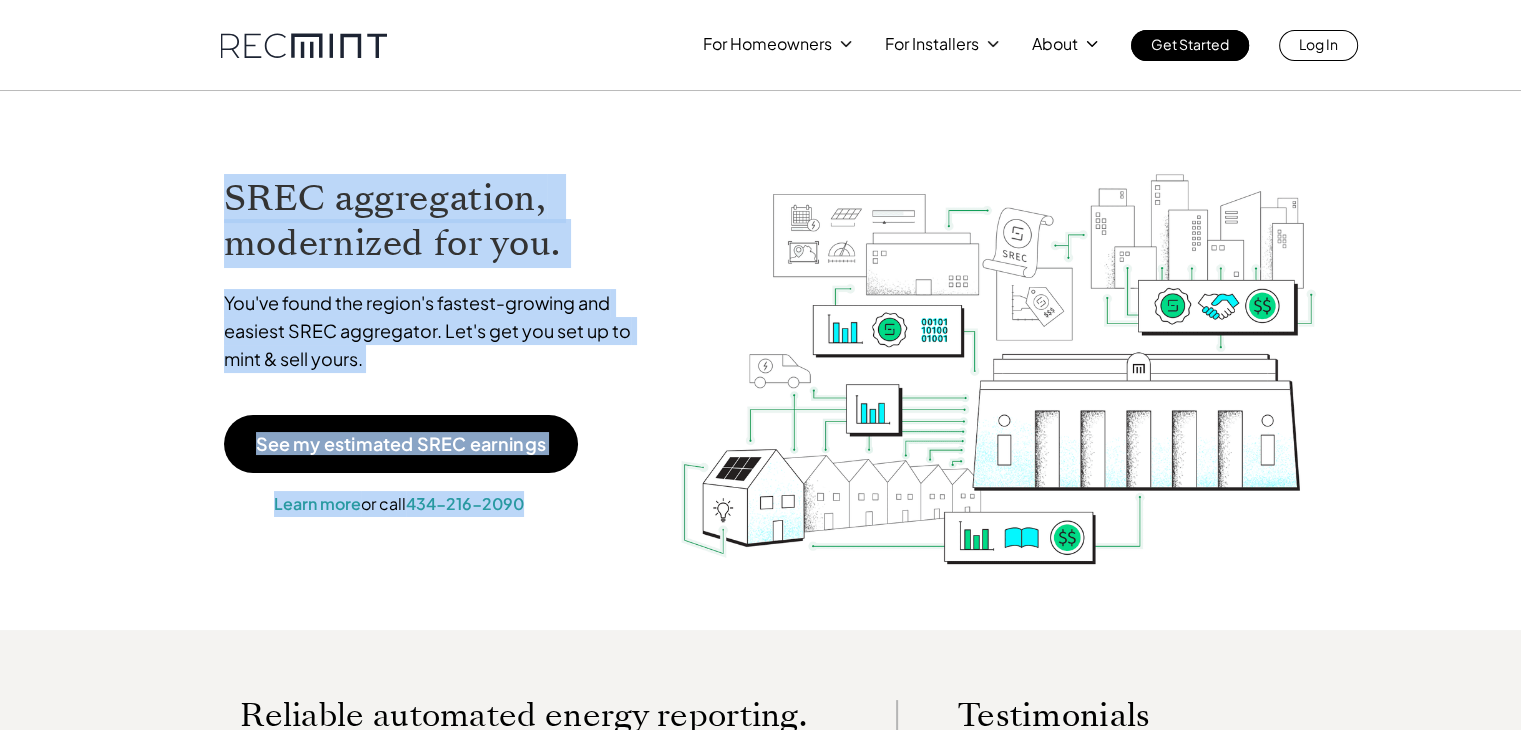 click on "SREC aggregation, modernized for you. You've found the region's fastest-growing and easiest SREC aggregator. Let's get you set up to mint & sell yours. See my estimated SREC earnings Learn more  or call  [PHONE]" at bounding box center (437, 345) 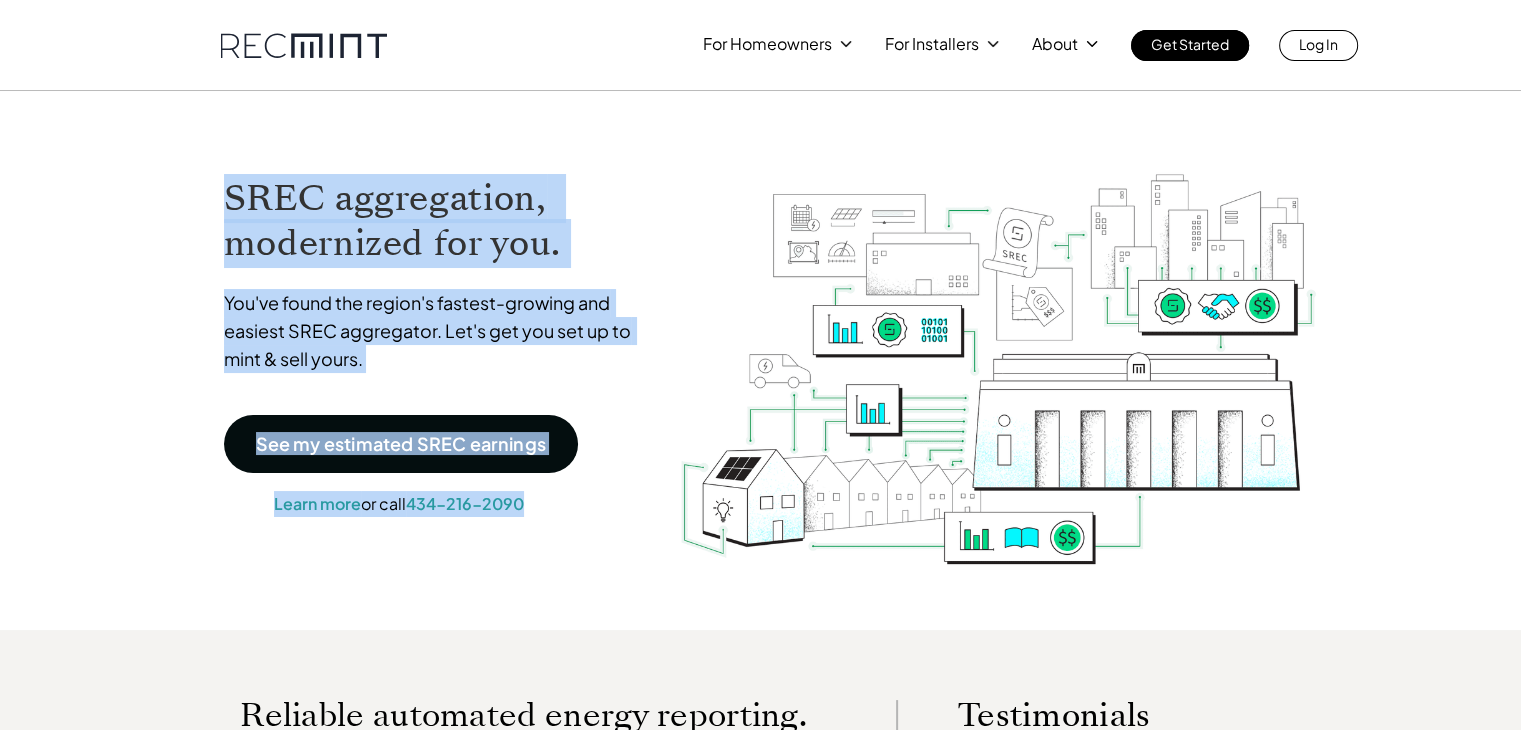 drag, startPoint x: 220, startPoint y: 190, endPoint x: 596, endPoint y: 508, distance: 492.4429 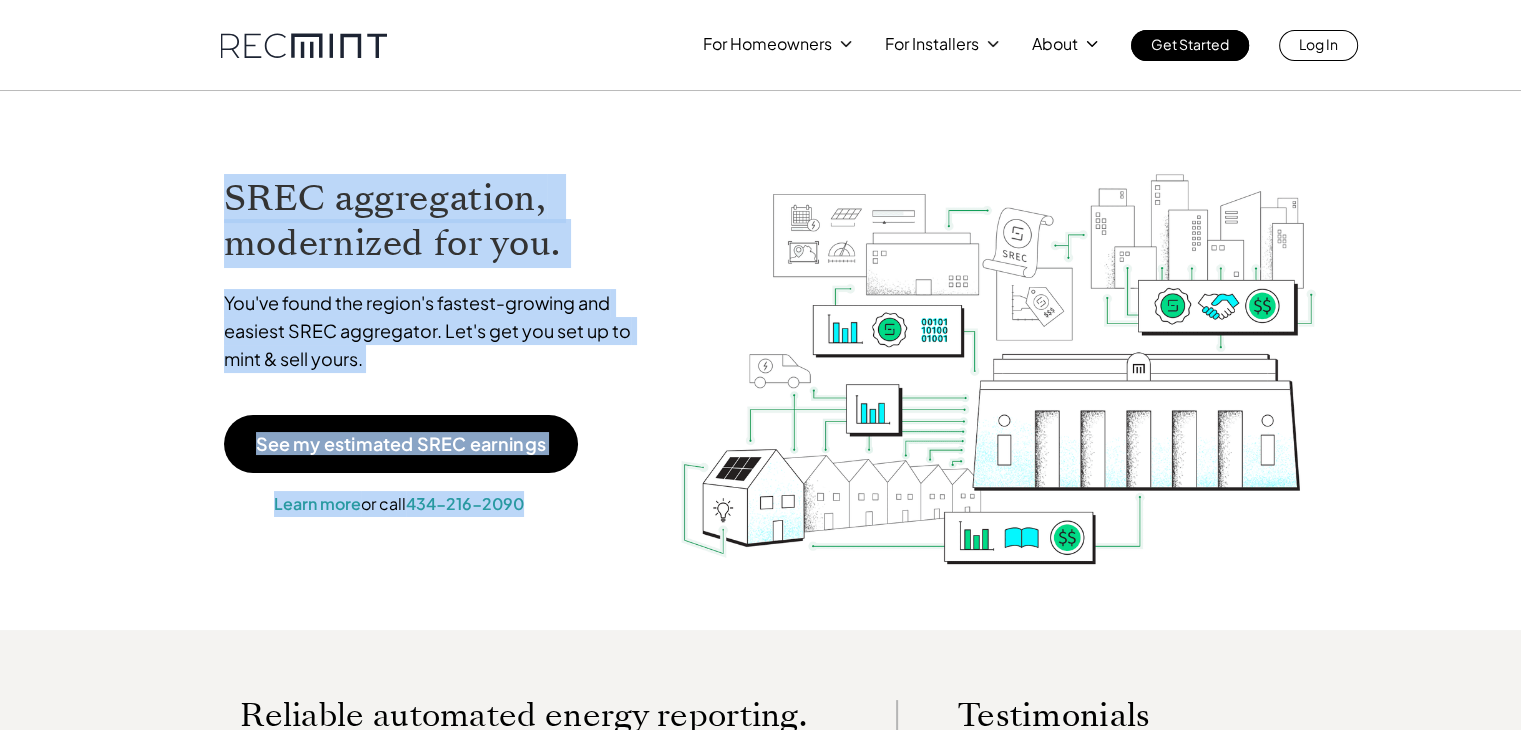click on "SREC aggregation, modernized for you." at bounding box center [437, 221] 